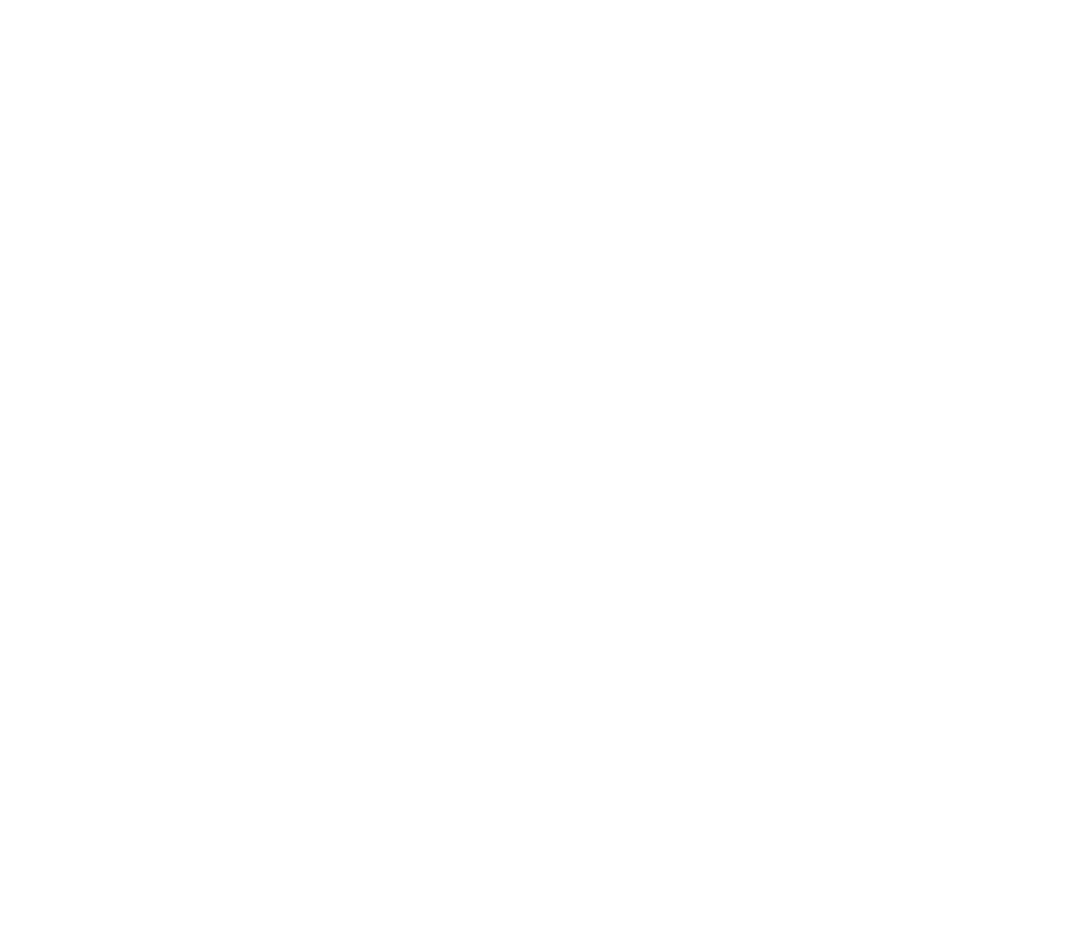 scroll, scrollTop: 0, scrollLeft: 0, axis: both 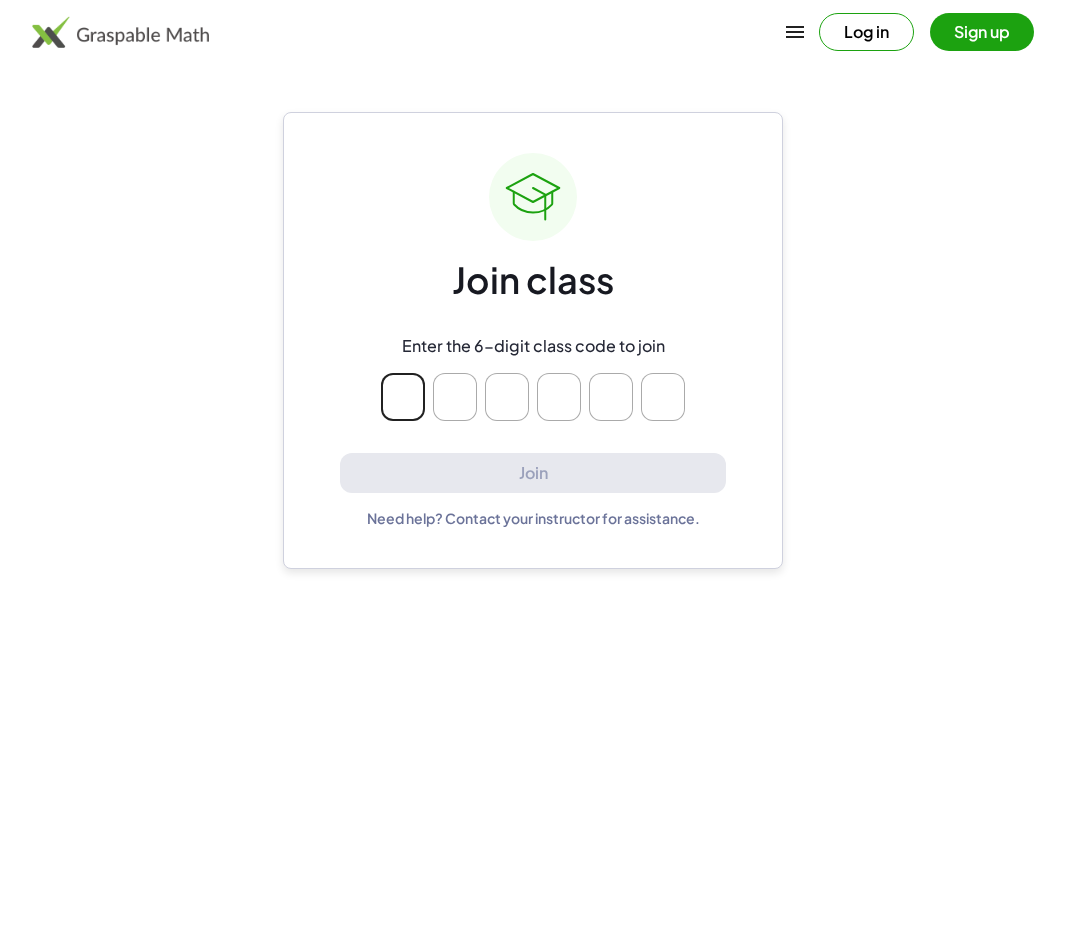 type on "*" 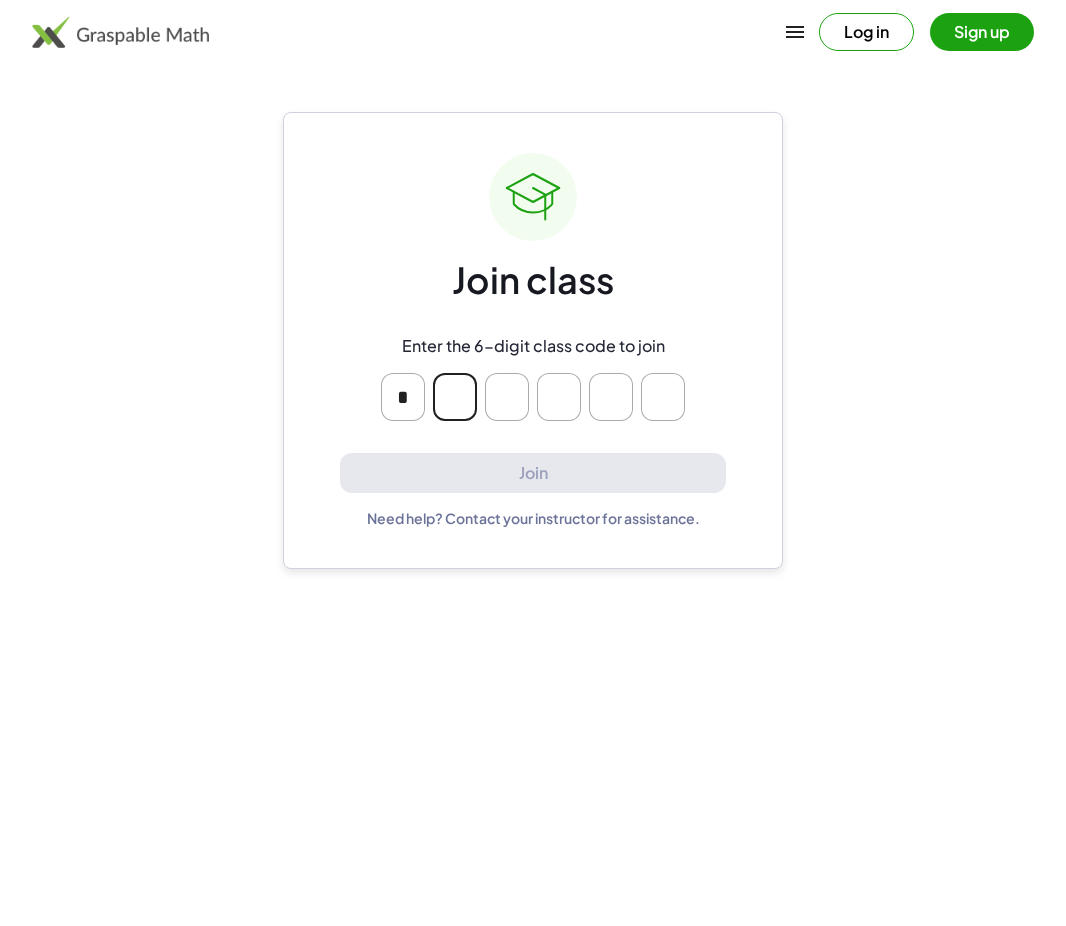 type on "*" 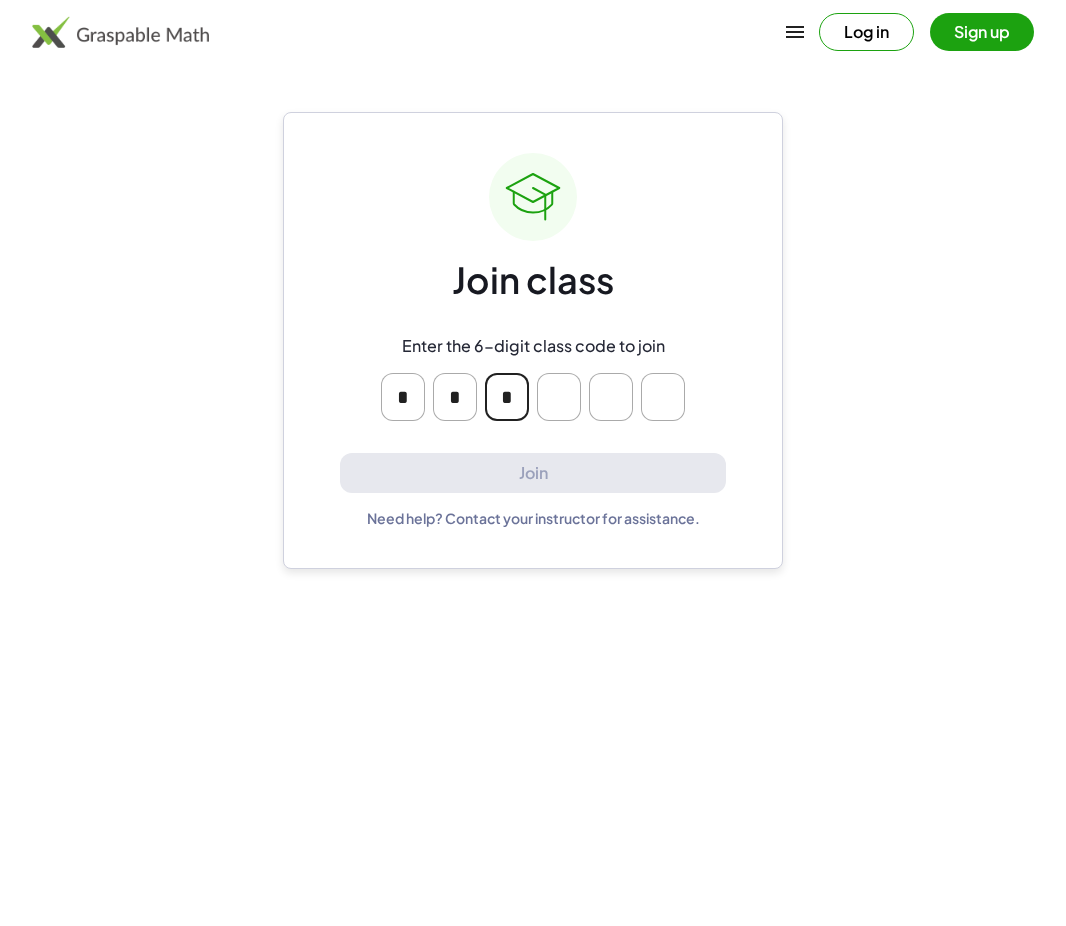 type on "*" 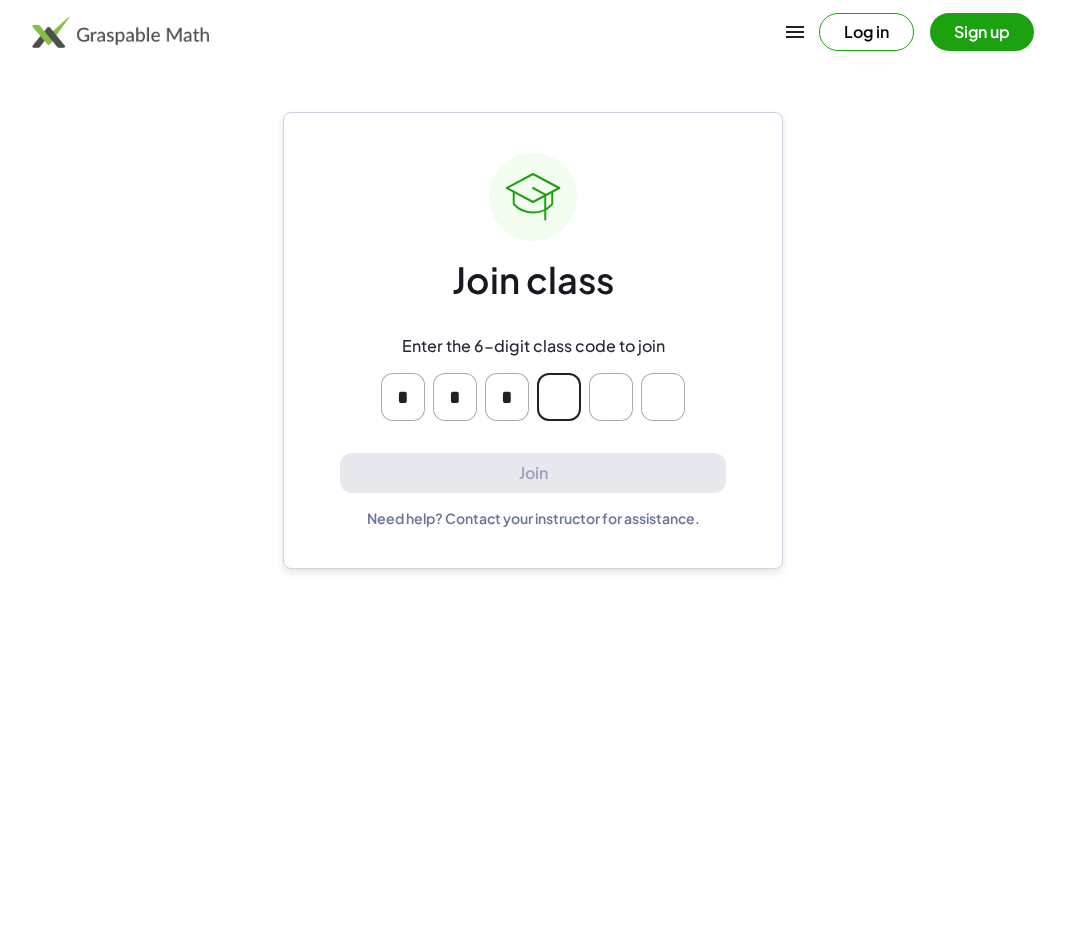 type on "*" 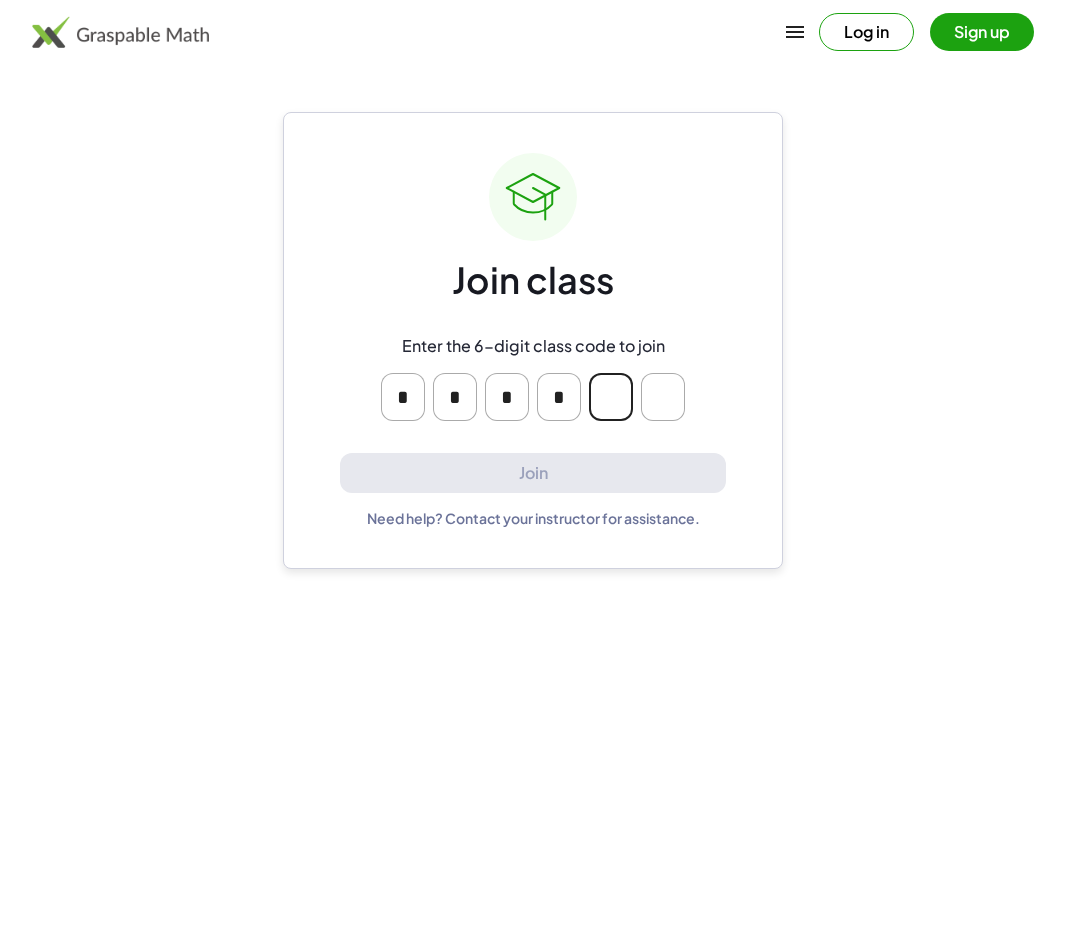 type on "*" 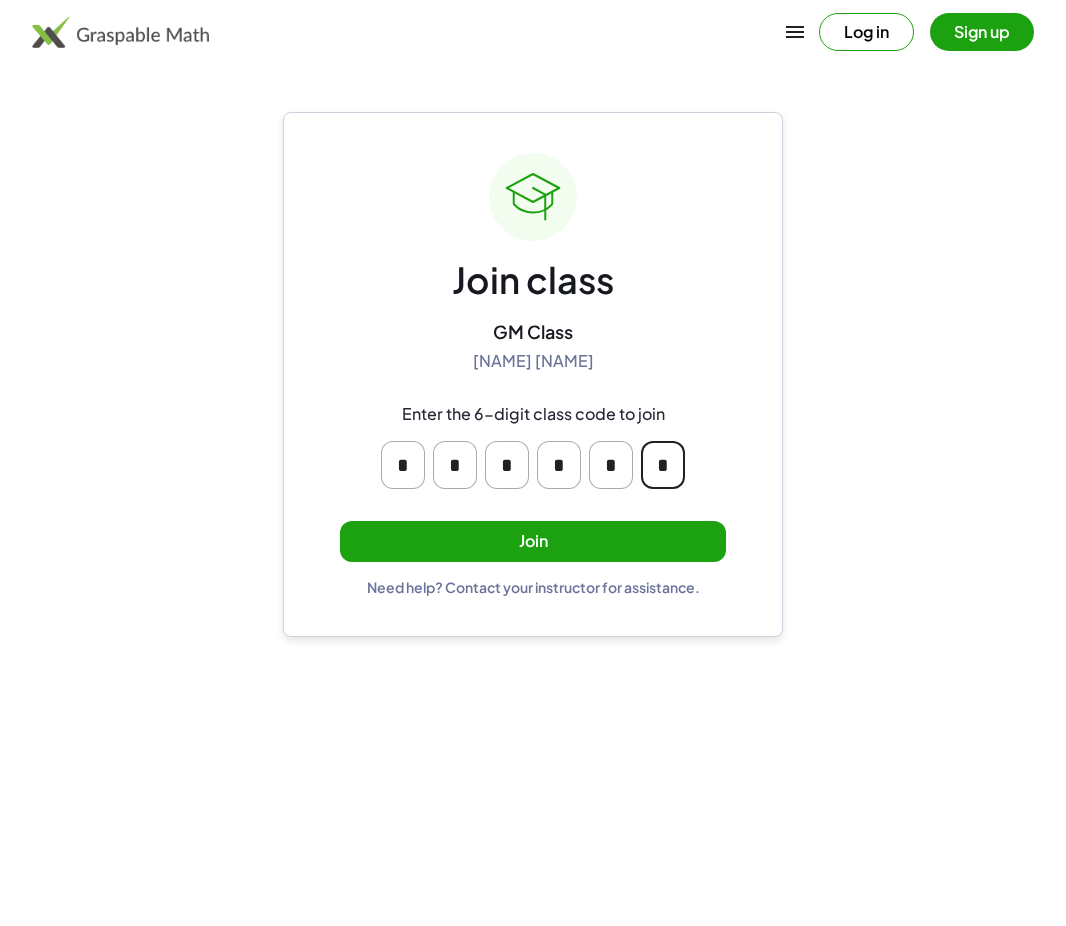 type on "*" 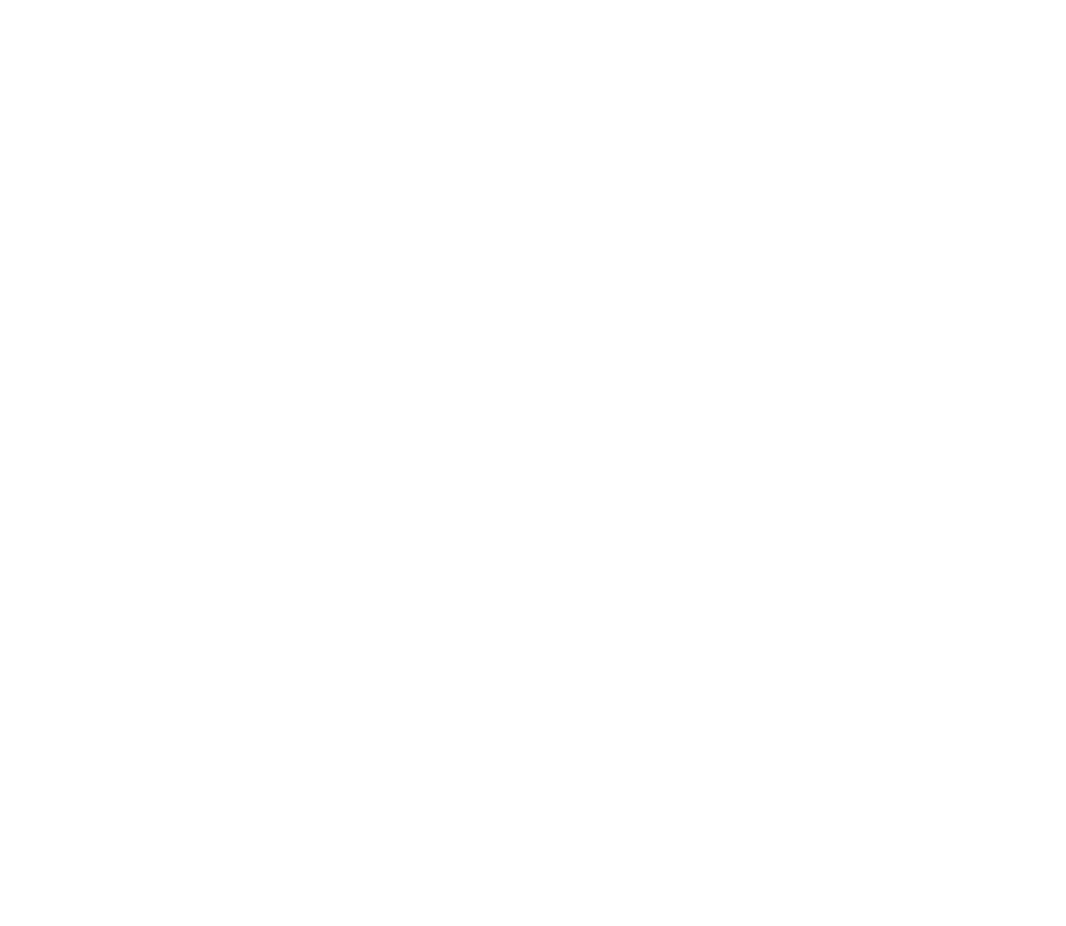 scroll, scrollTop: 0, scrollLeft: 0, axis: both 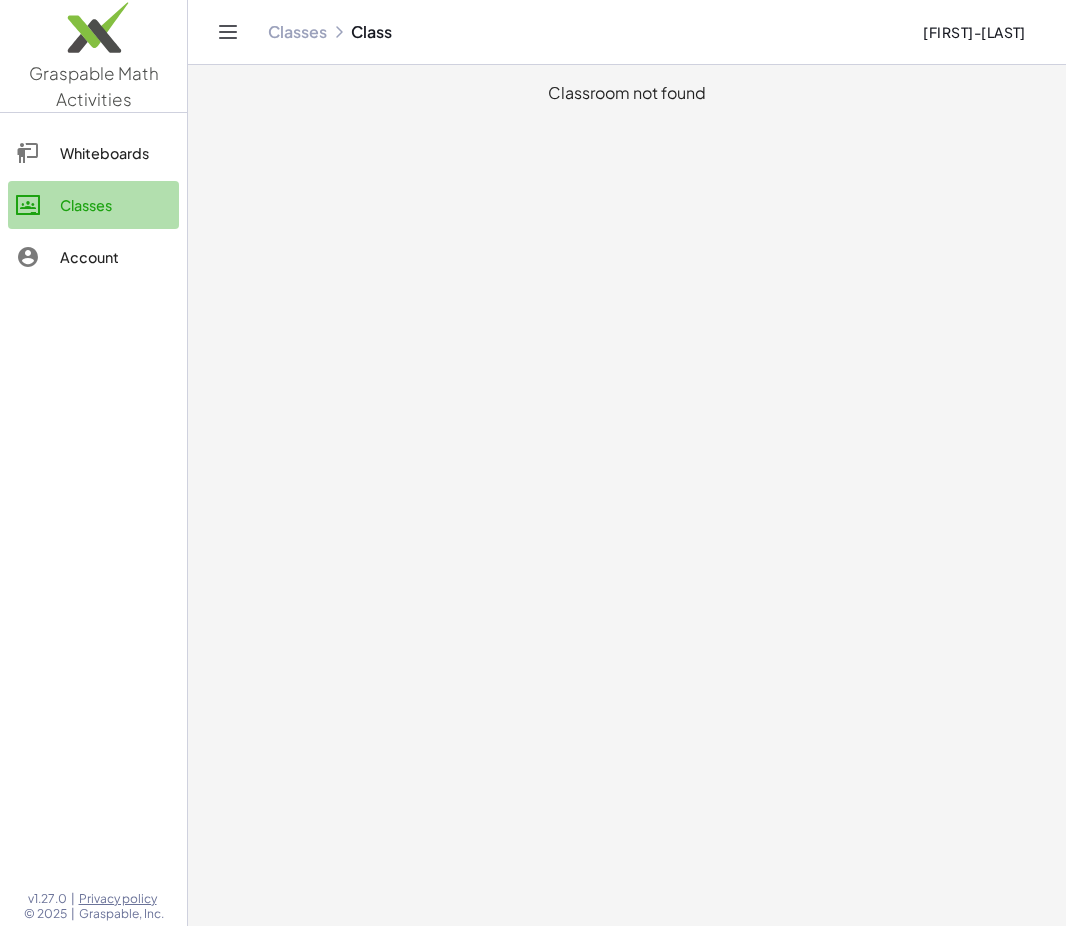 click on "Classes" 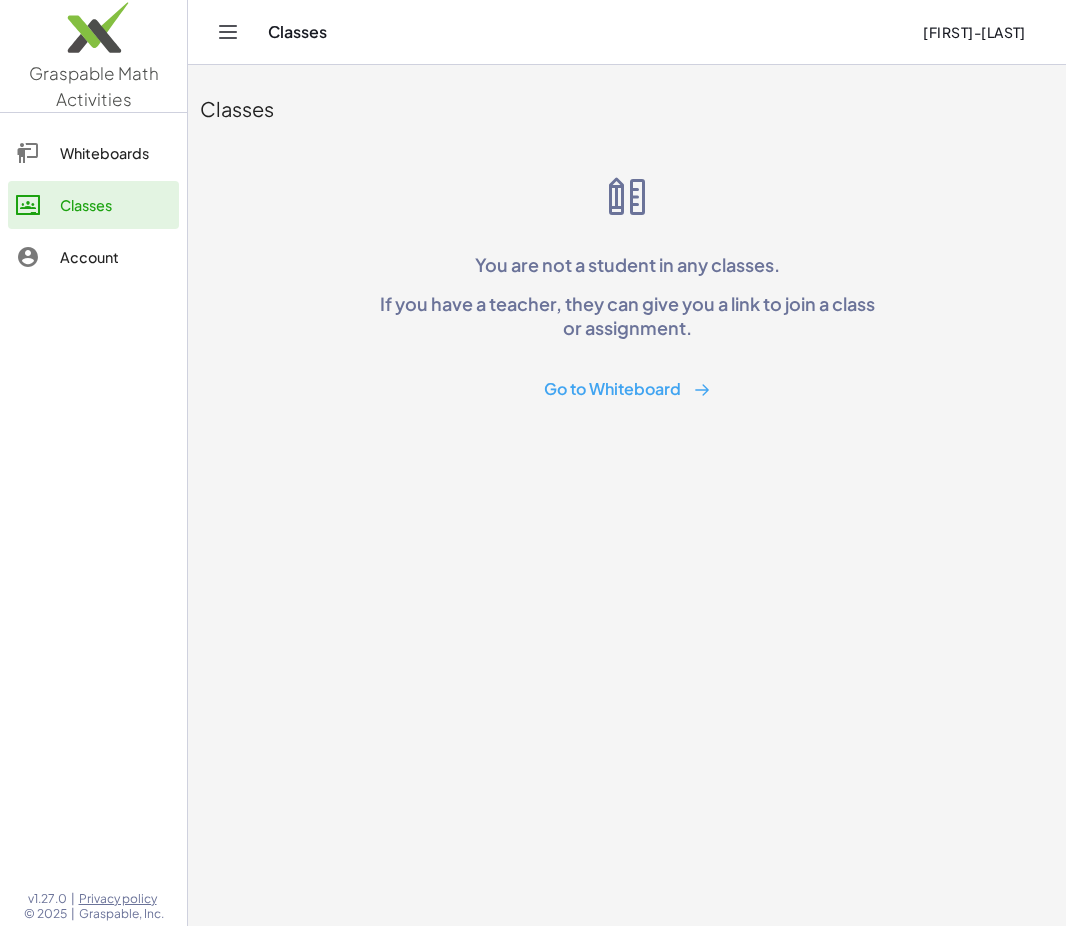 click on "Go to Whiteboard" at bounding box center [627, 389] 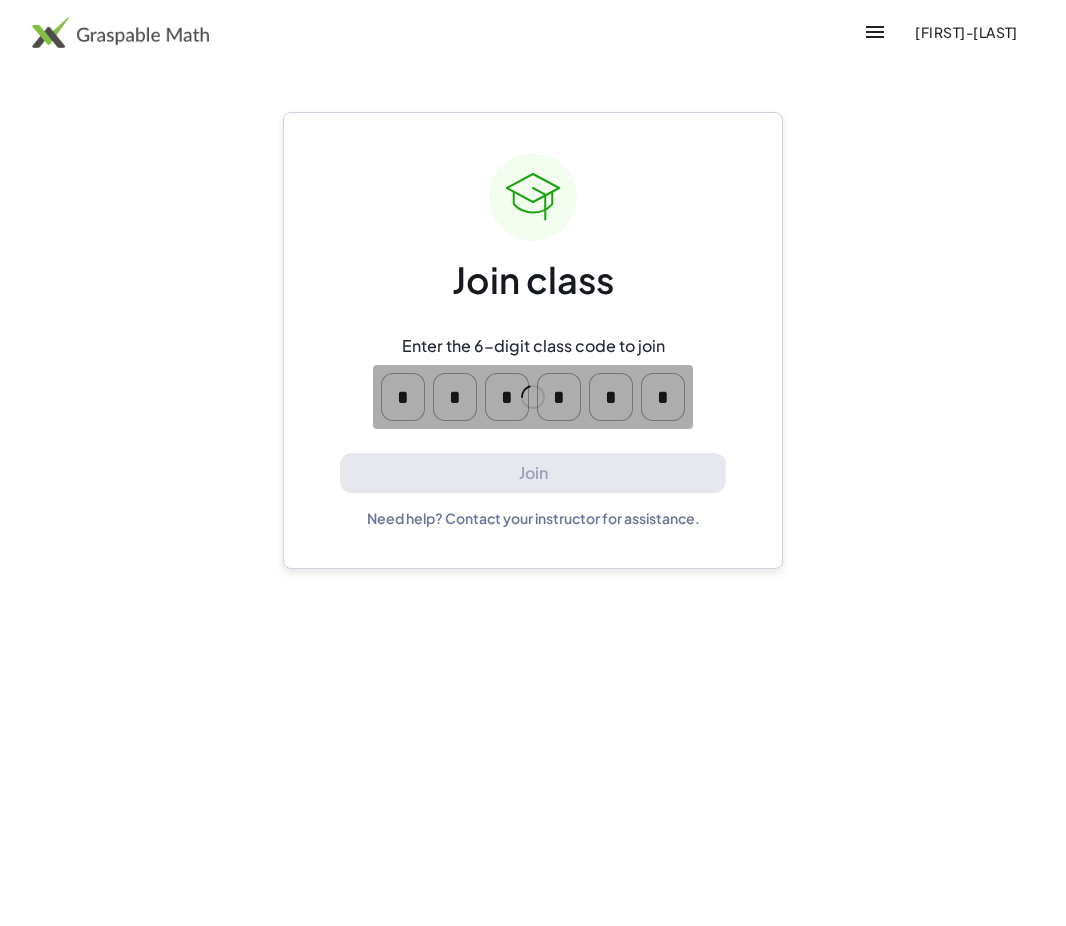 scroll, scrollTop: 0, scrollLeft: 0, axis: both 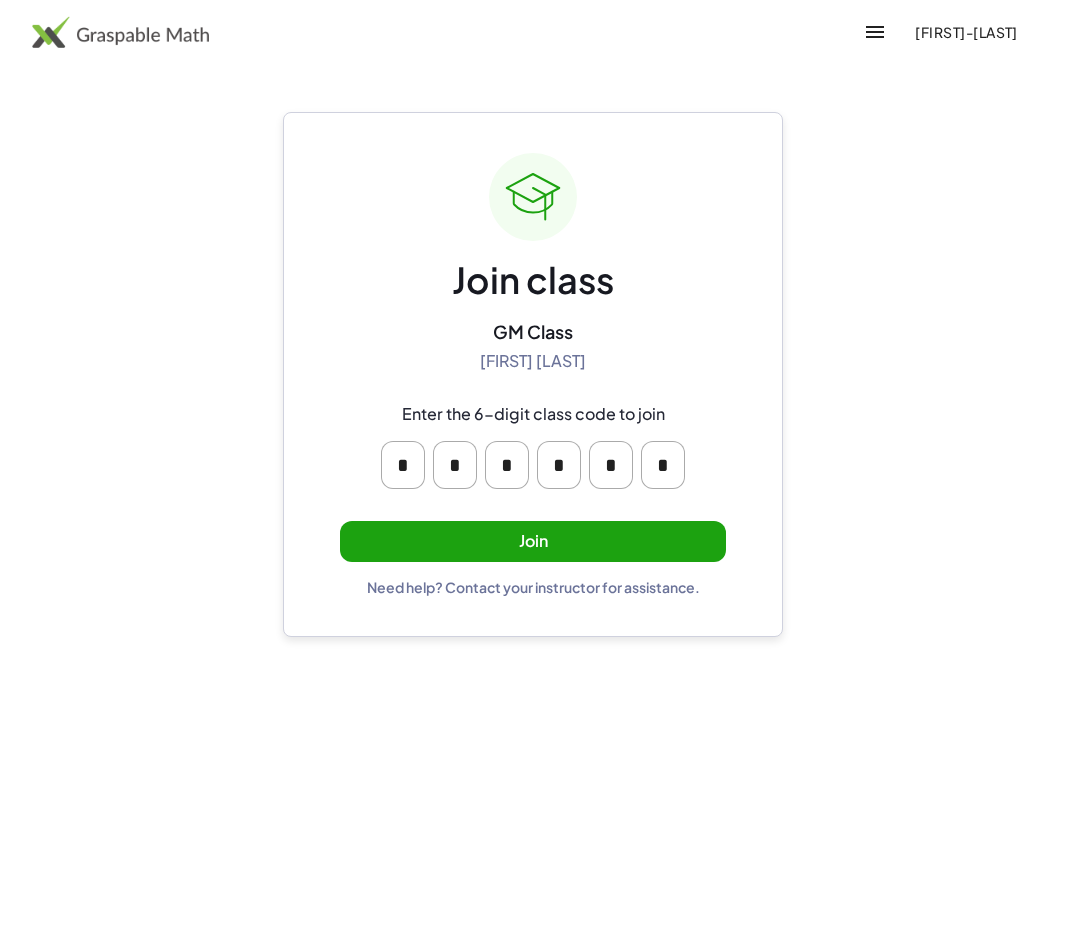 click on "Join" at bounding box center (533, 541) 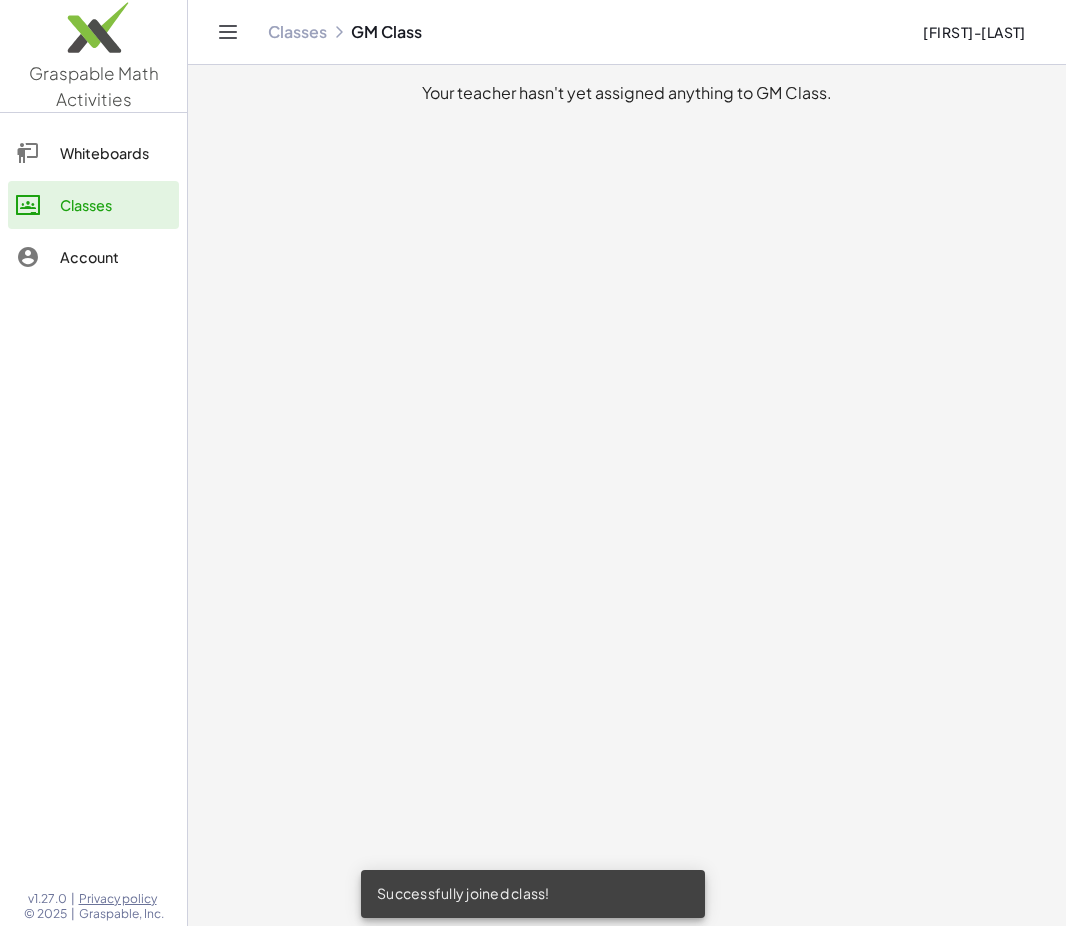click on "Classes" 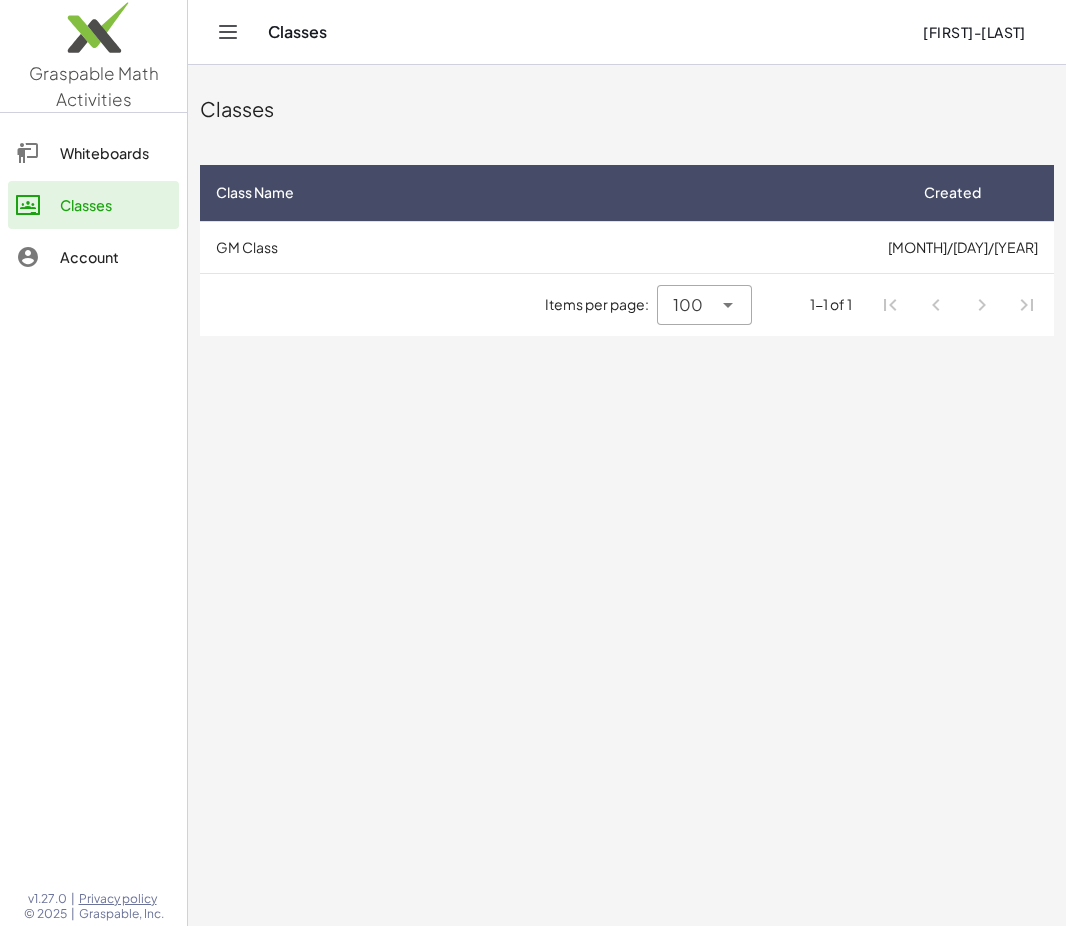 click on "GM Class" at bounding box center (536, 247) 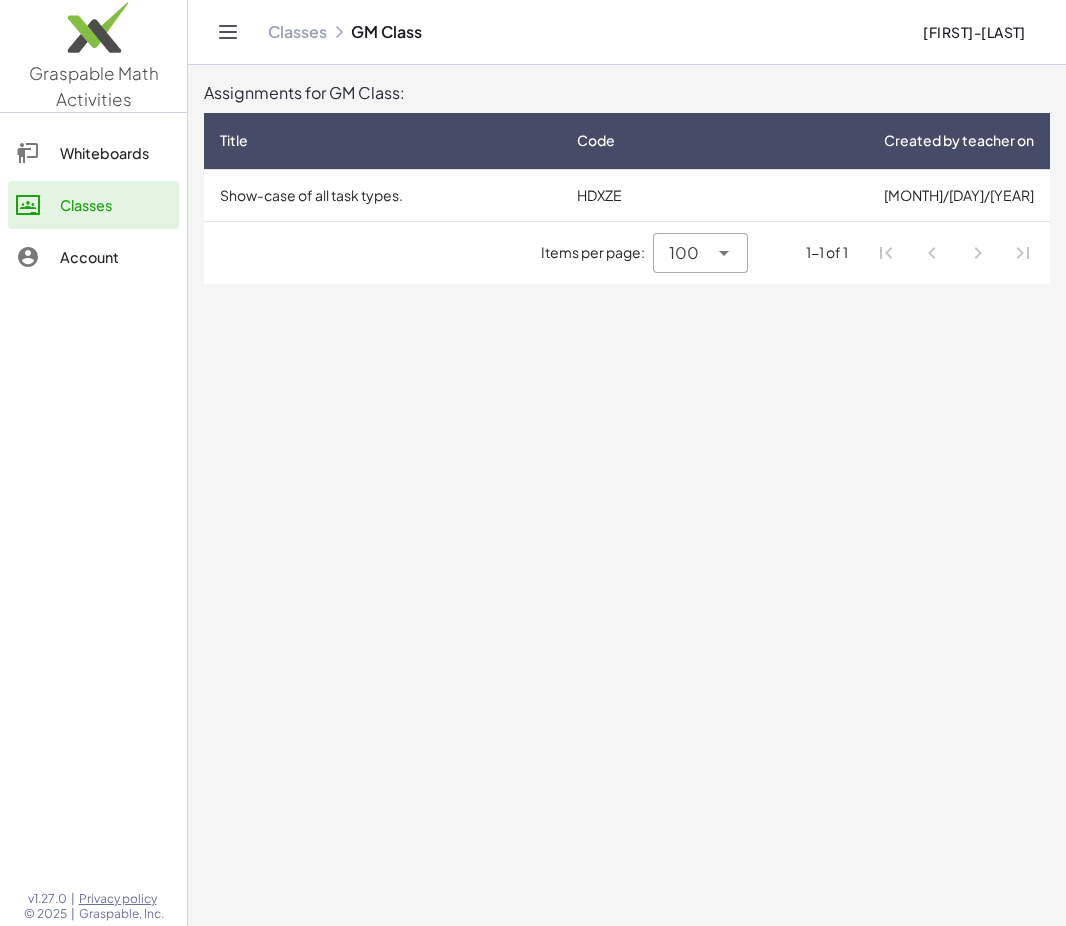 click on "Show-case of all task types." at bounding box center [382, 195] 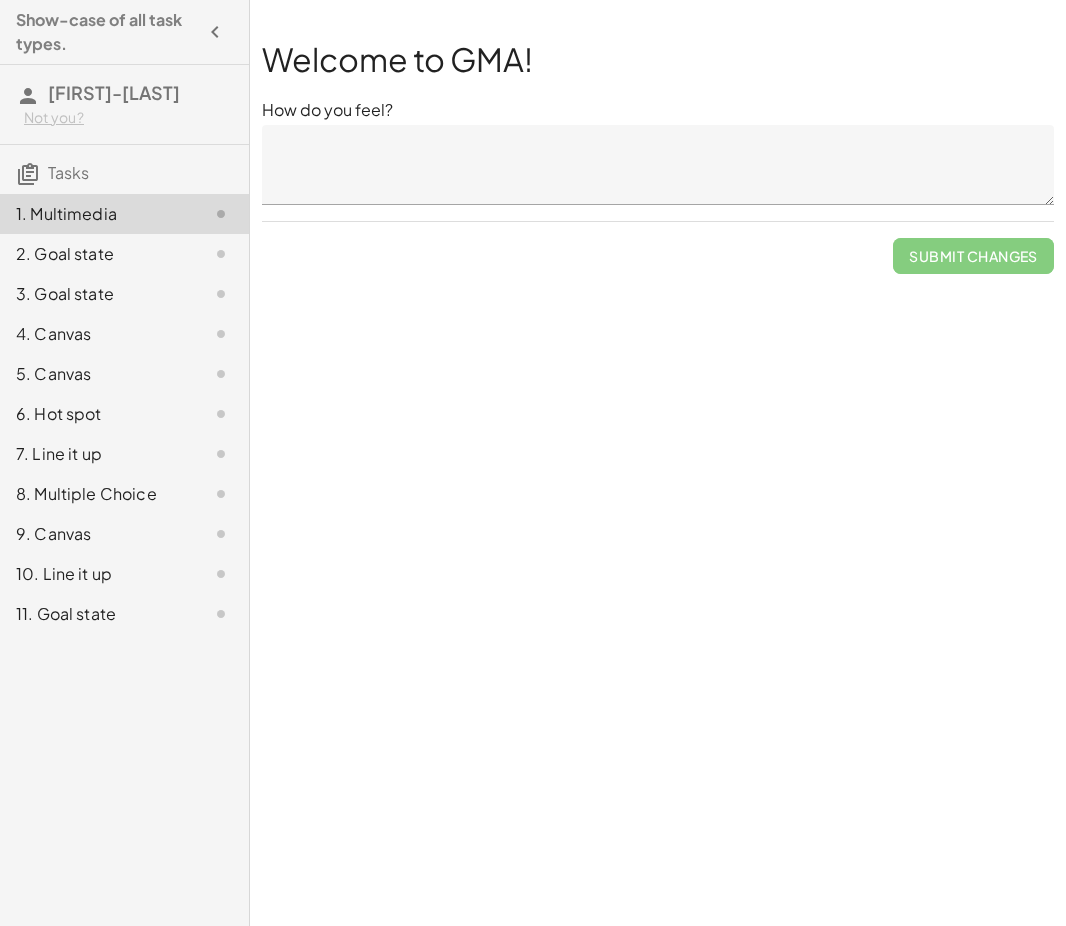 click on "Not you?" 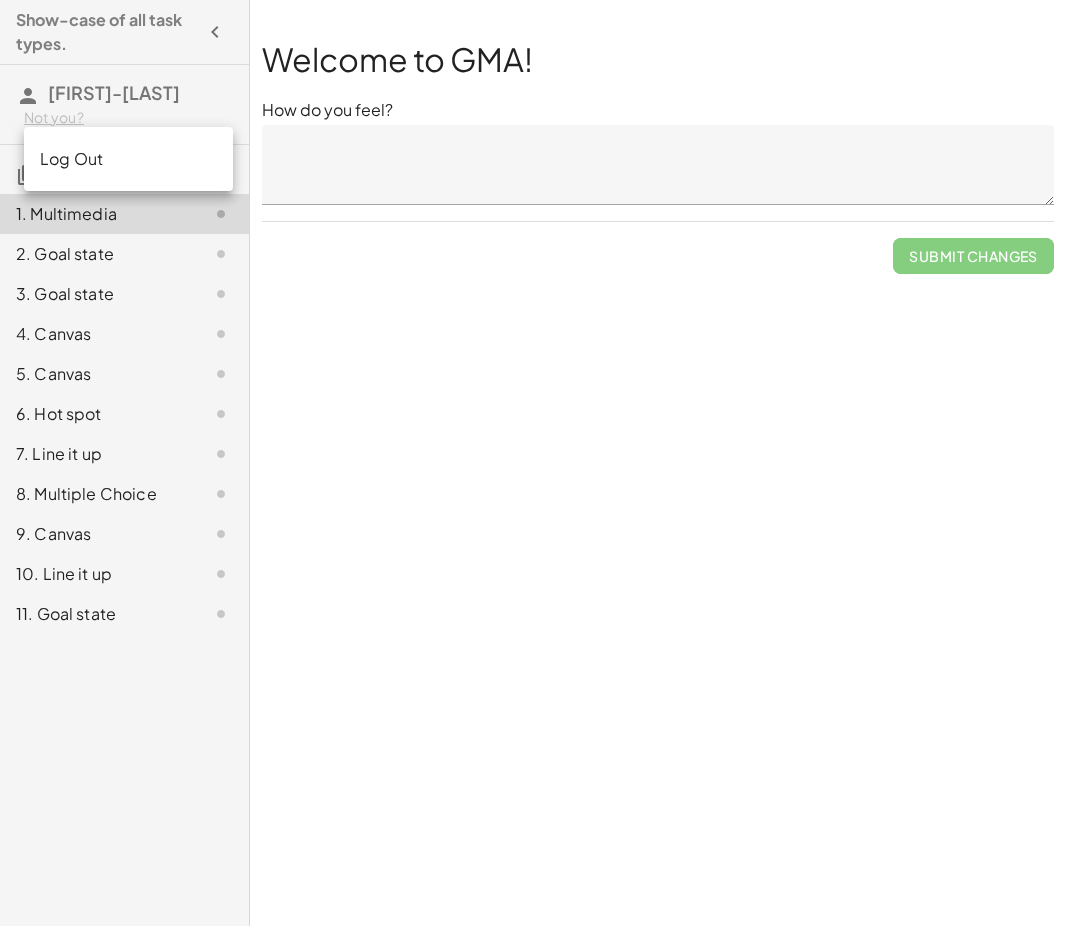 click on "Log Out" 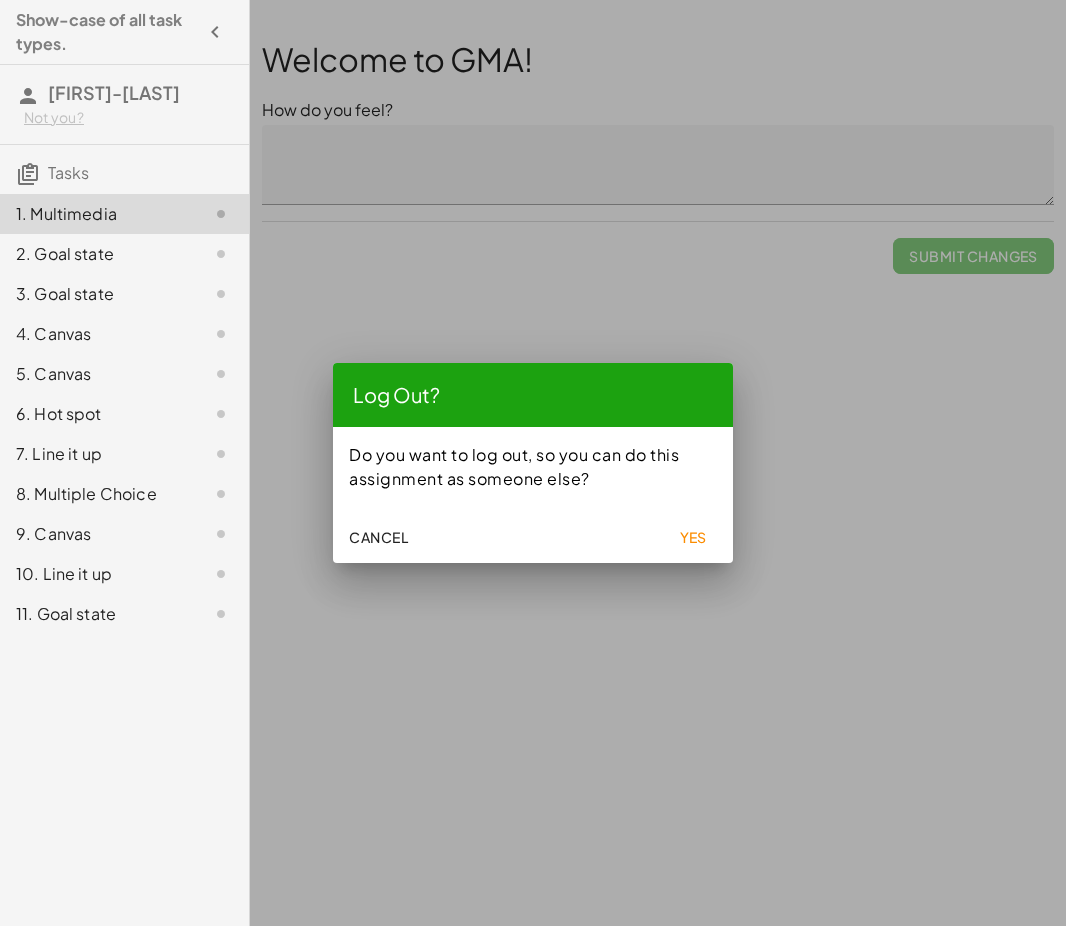 click on "Yes" 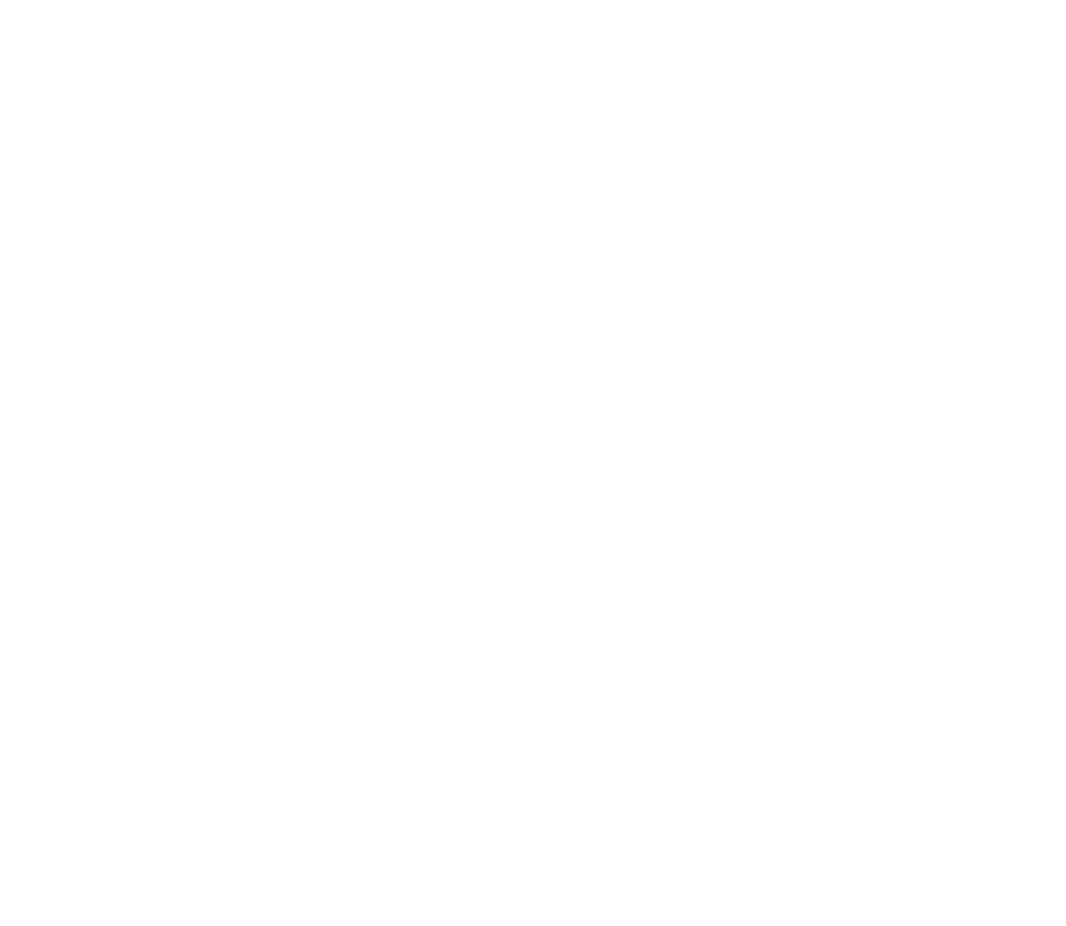 scroll, scrollTop: 0, scrollLeft: 0, axis: both 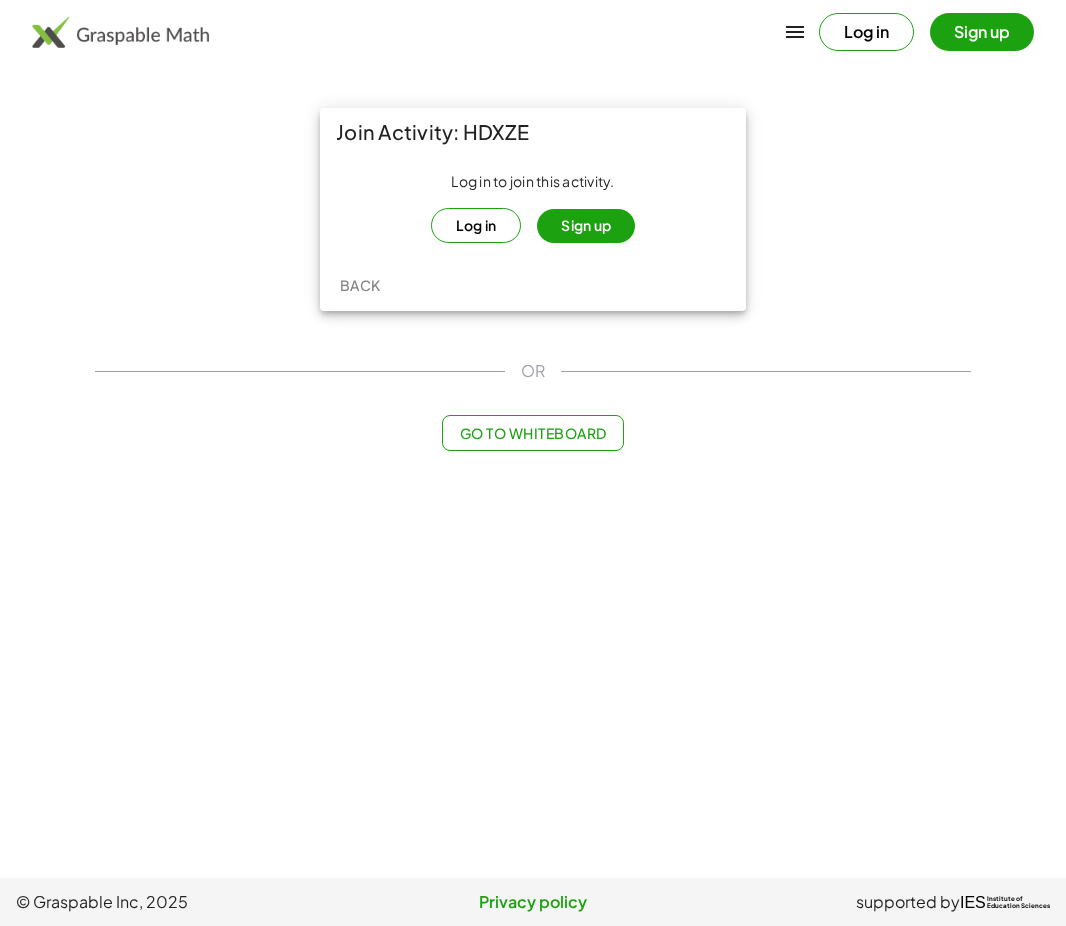 click on "Log in" at bounding box center [476, 225] 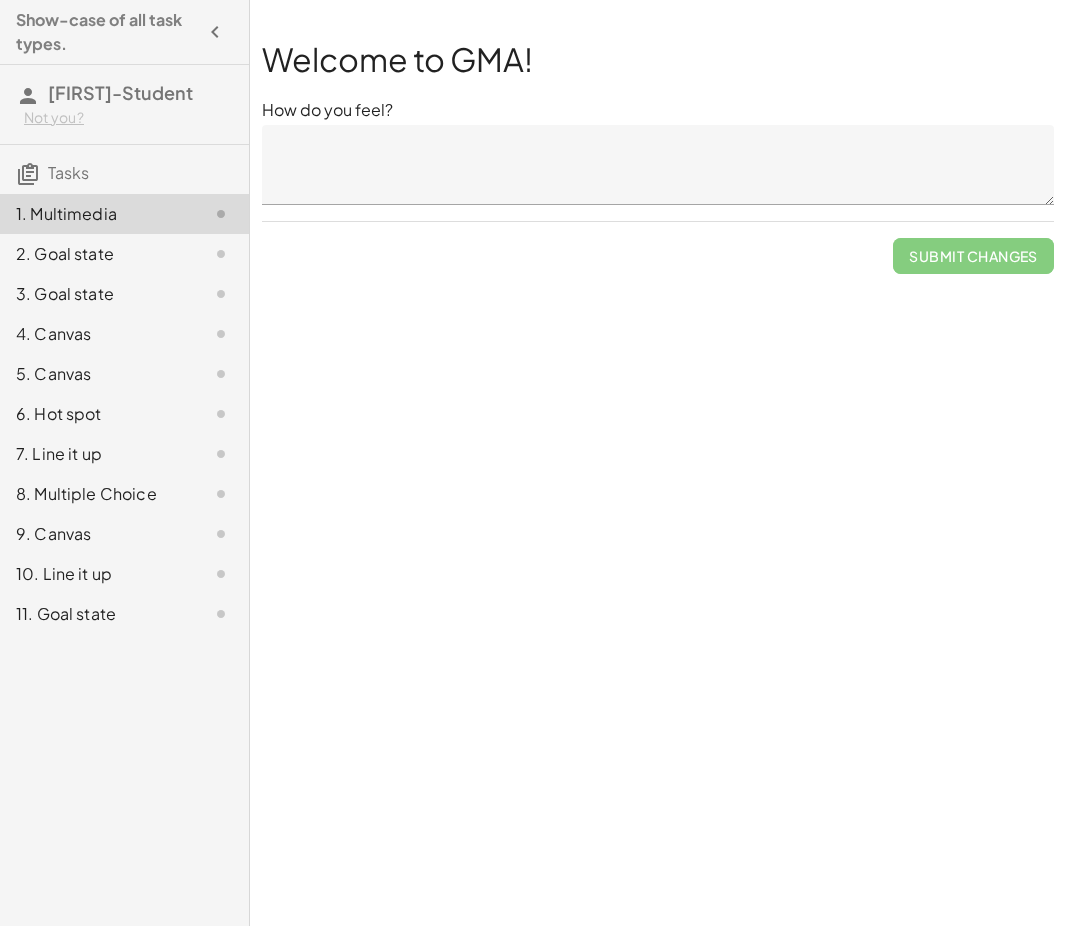 click 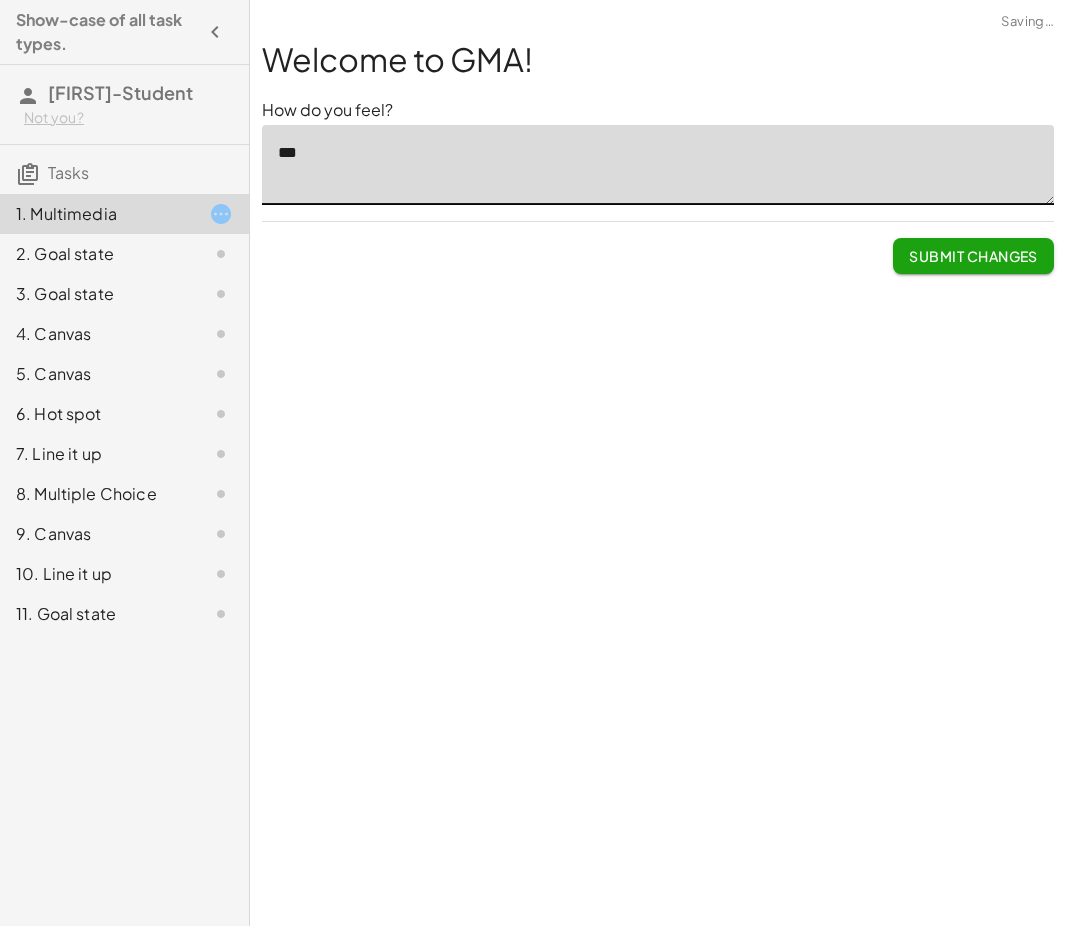 type on "***" 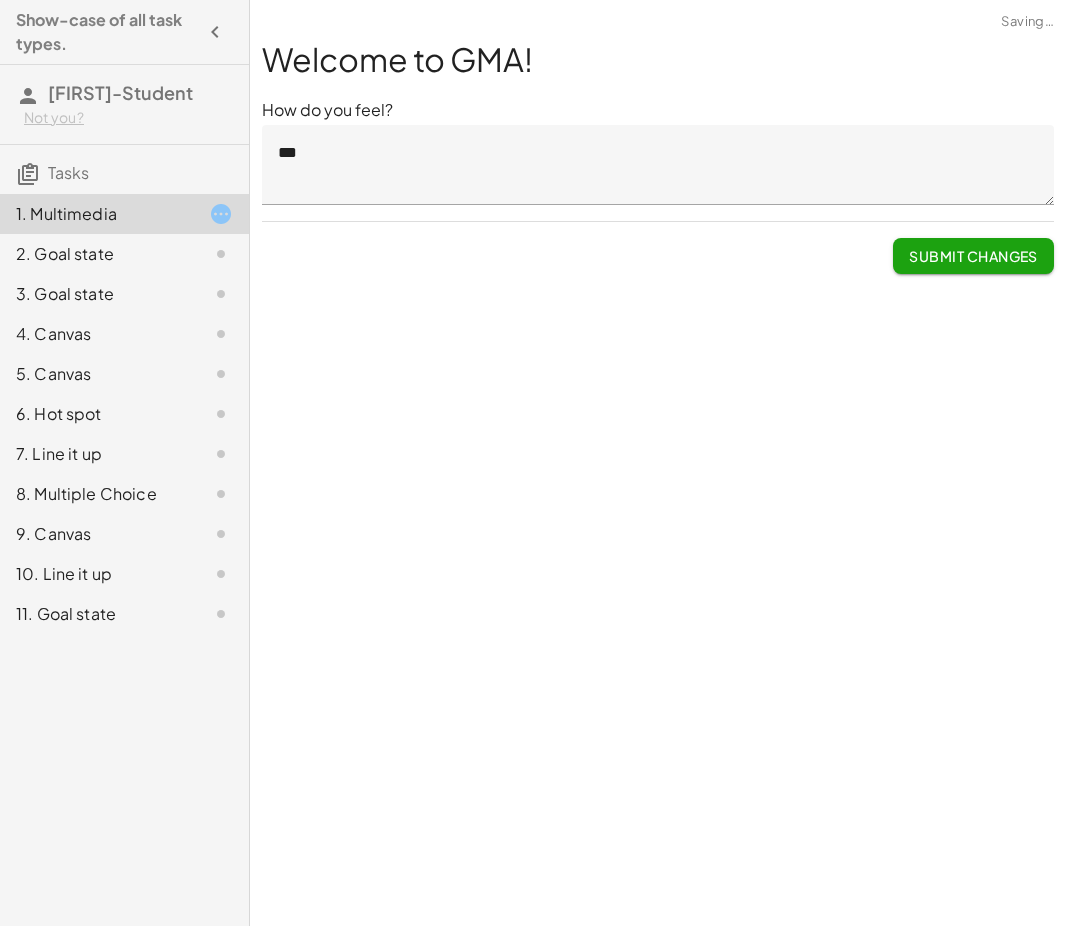 click on "Submit Changes" at bounding box center [973, 256] 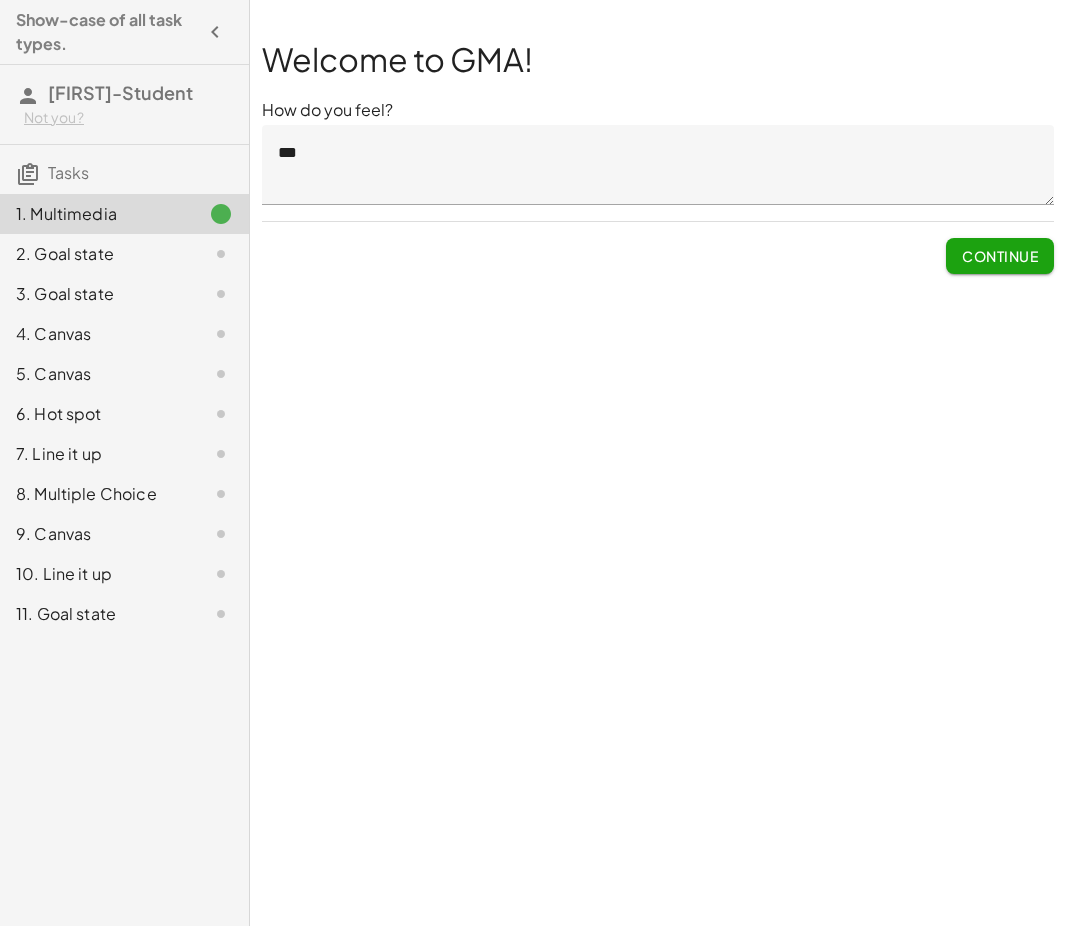 click on "2. Goal state" 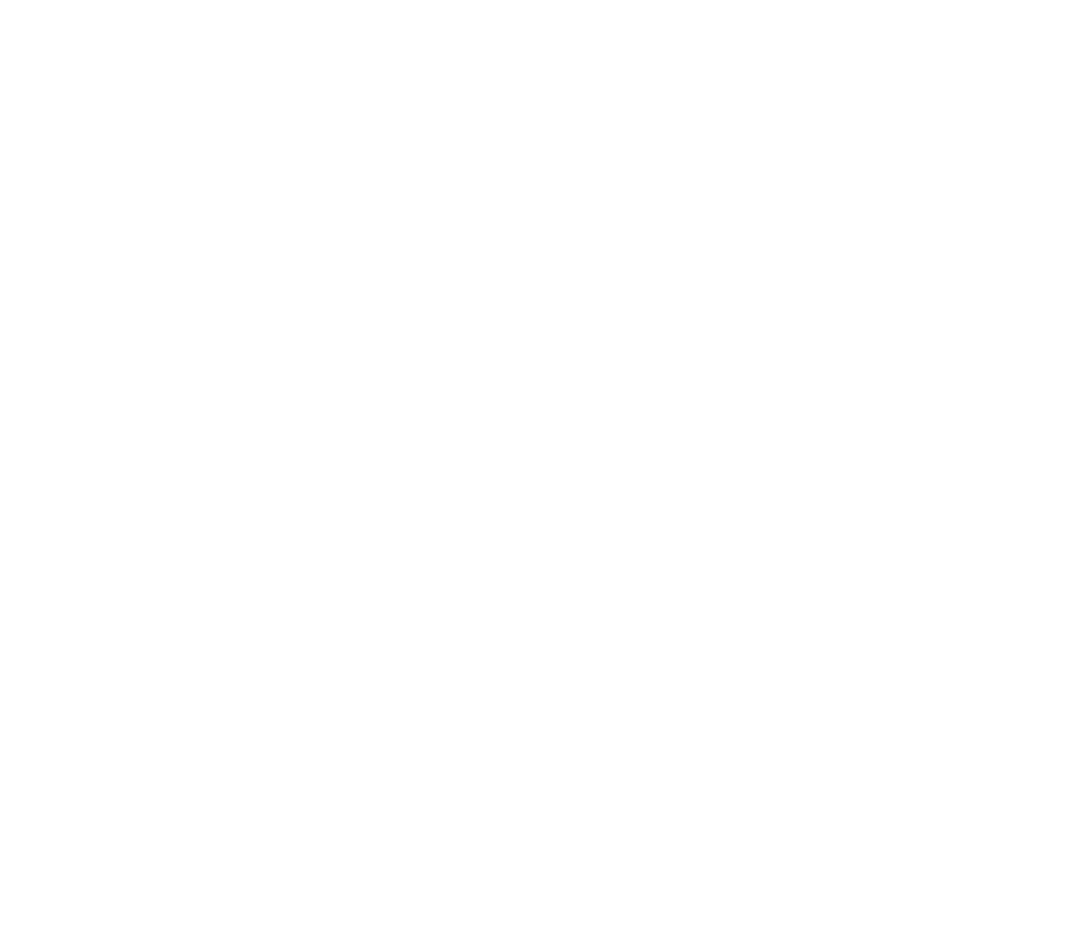 scroll, scrollTop: 0, scrollLeft: 0, axis: both 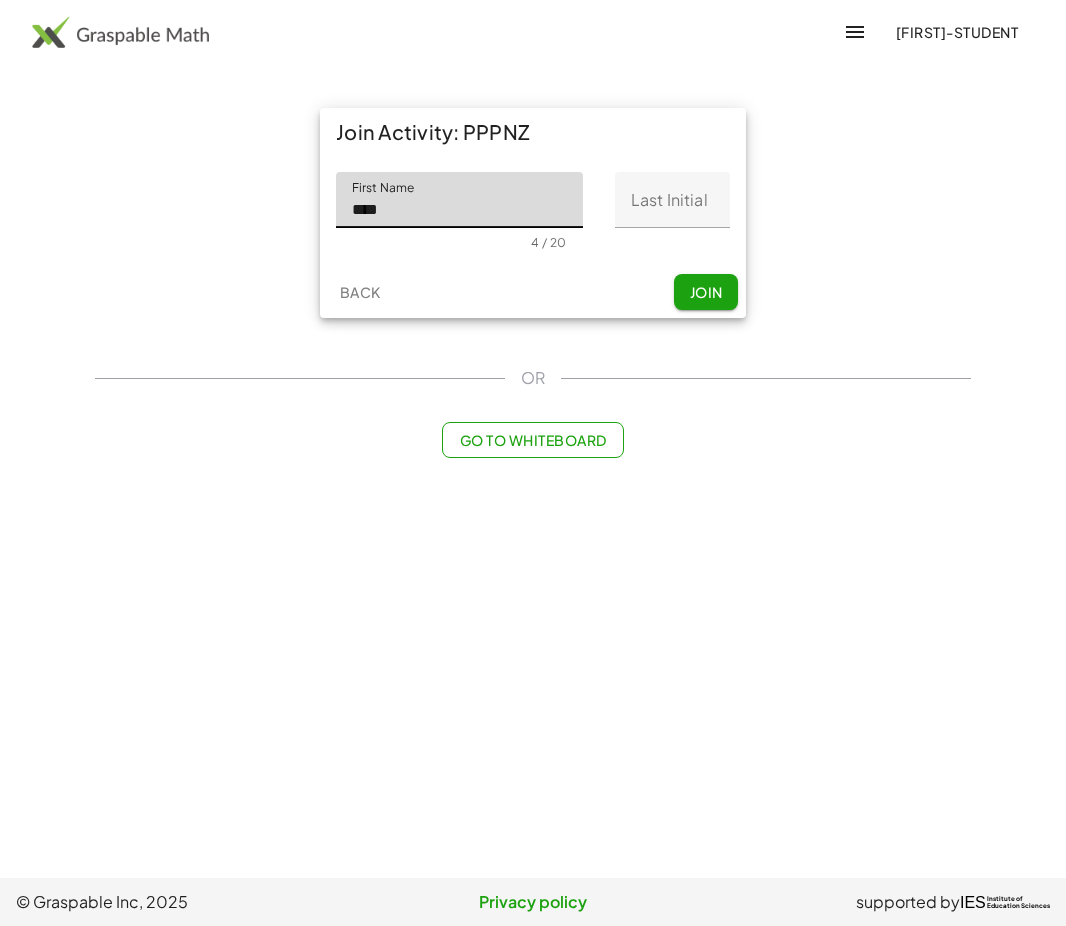 type on "****" 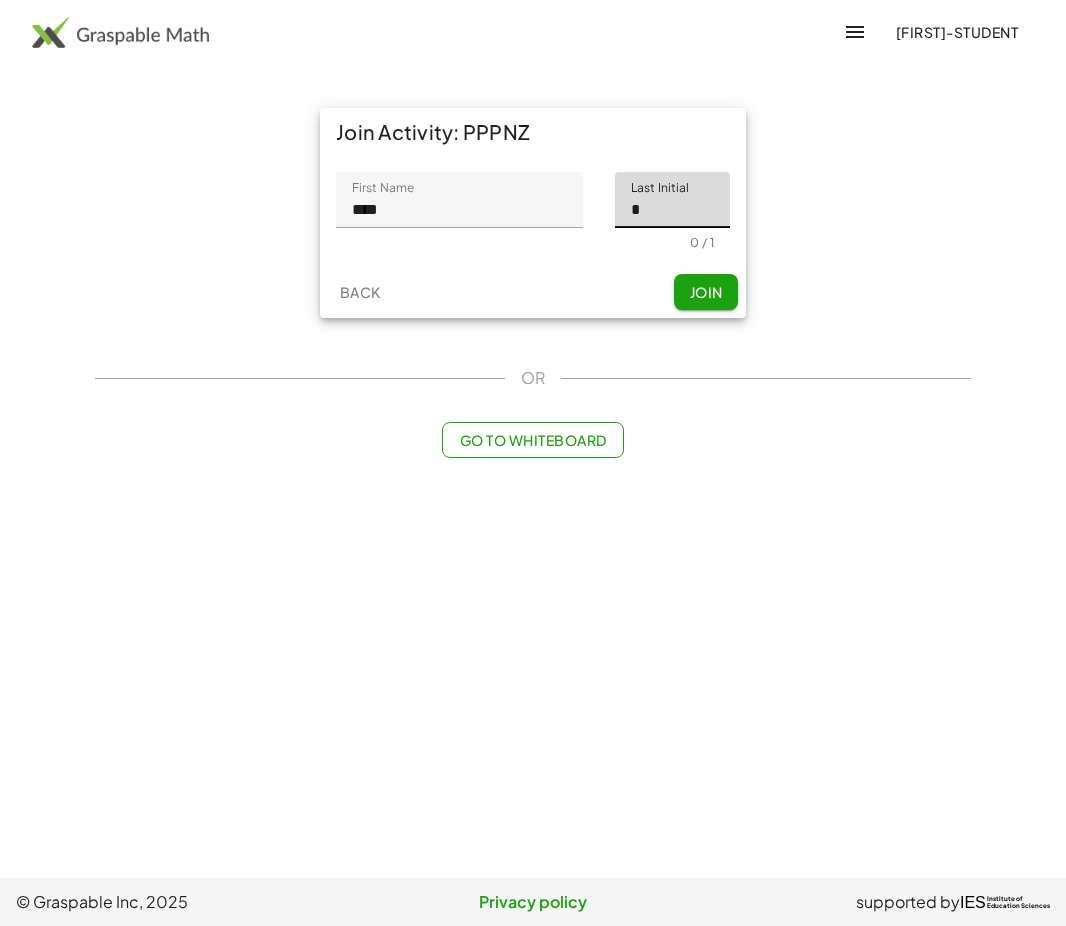 type on "*" 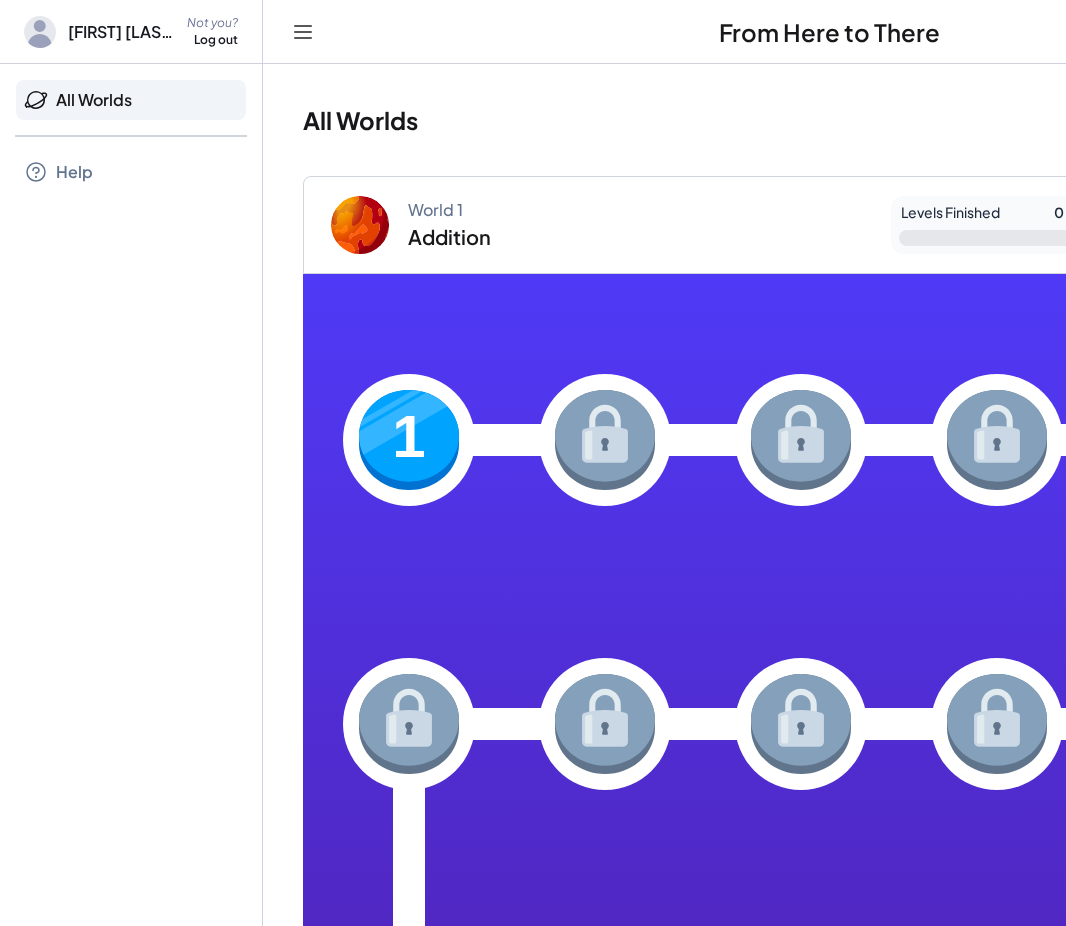 click at bounding box center (409, 440) 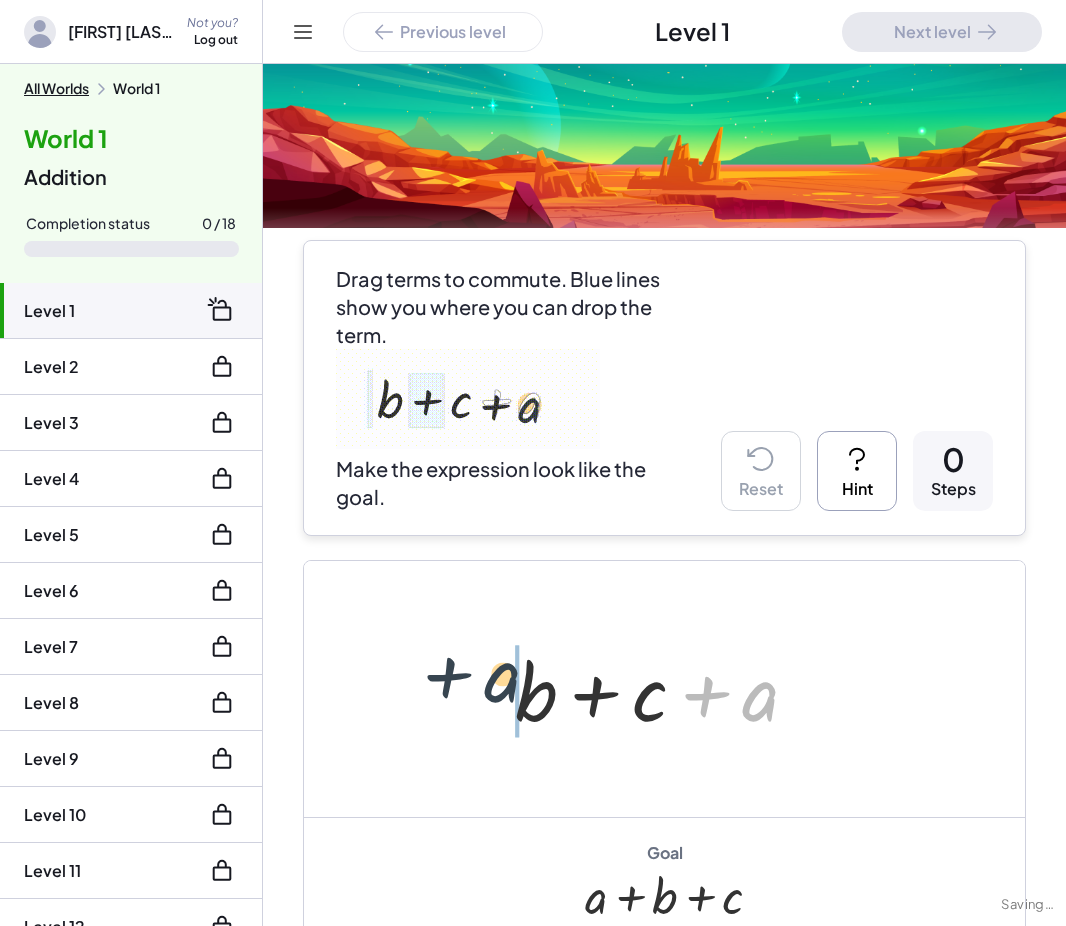 drag, startPoint x: 739, startPoint y: 693, endPoint x: 443, endPoint y: 677, distance: 296.43213 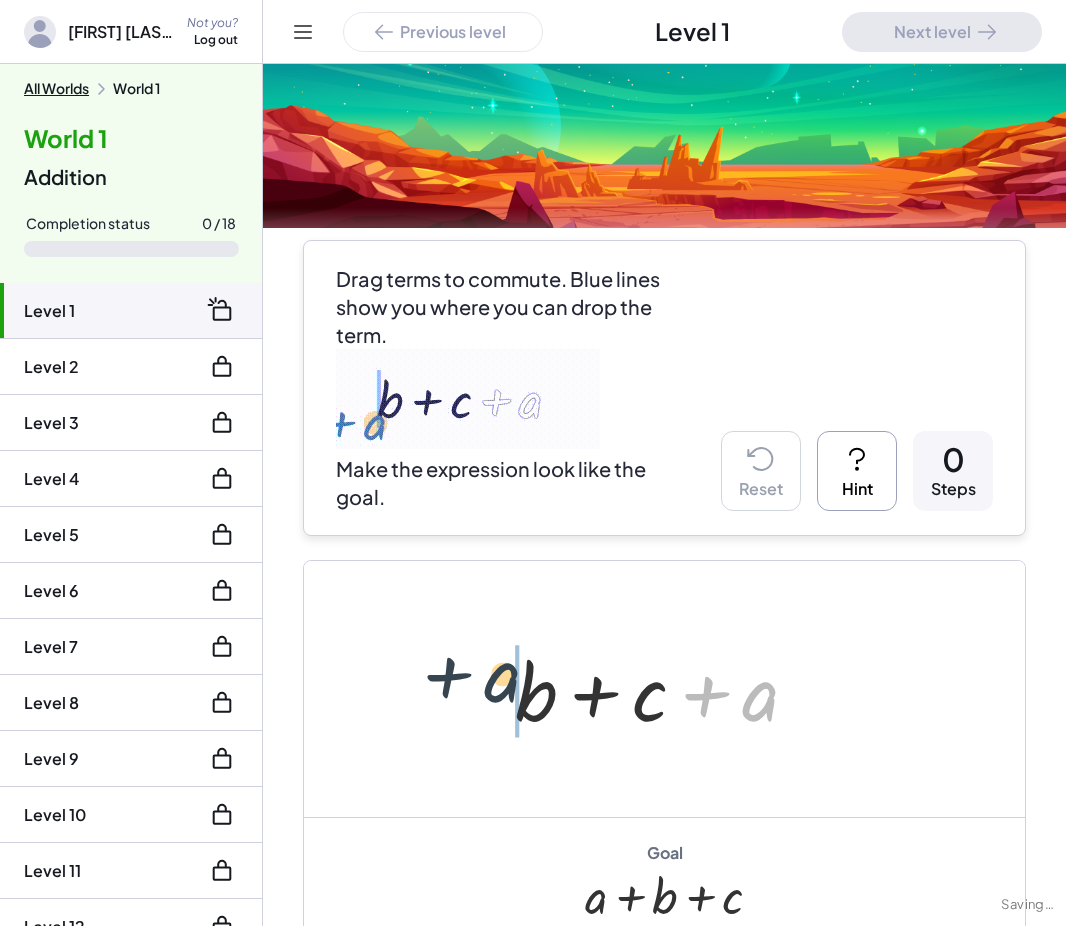 click on "+ a + b + c + a" at bounding box center (664, 689) 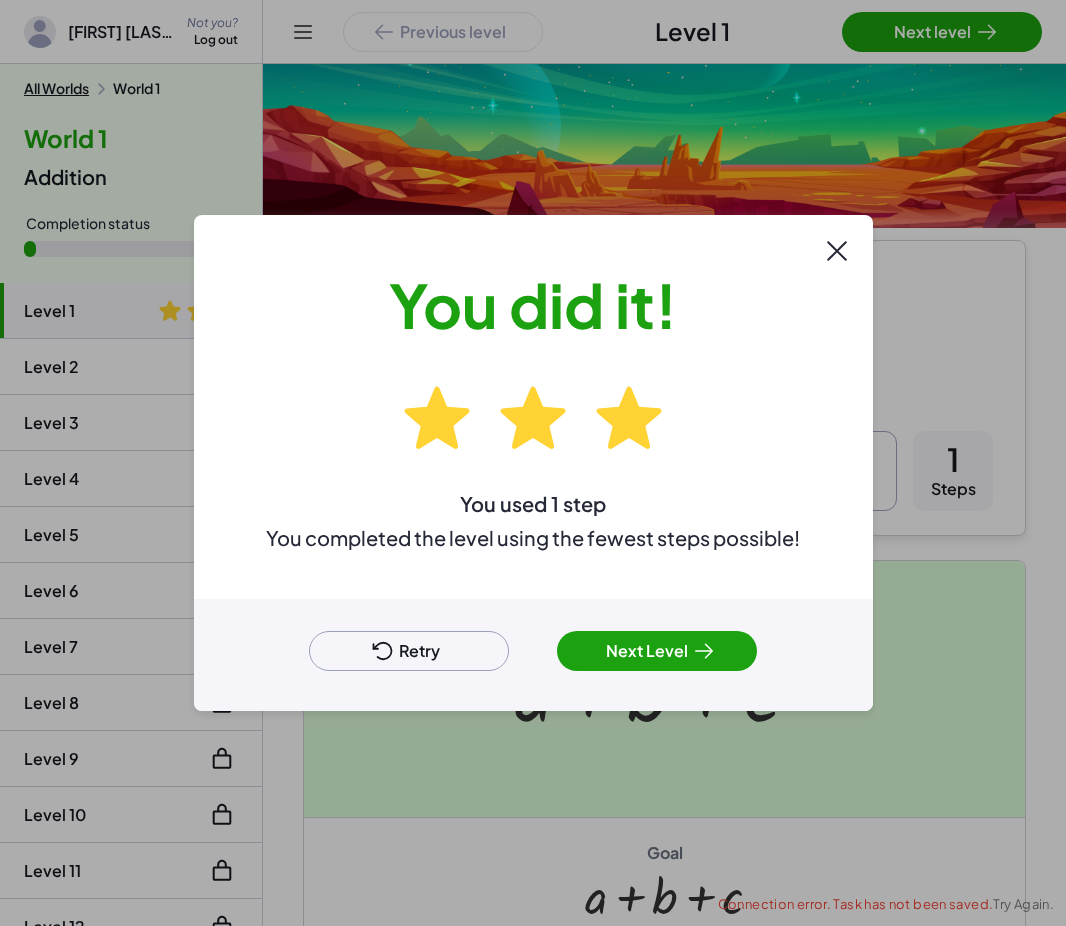 click on "Next Level" at bounding box center (657, 651) 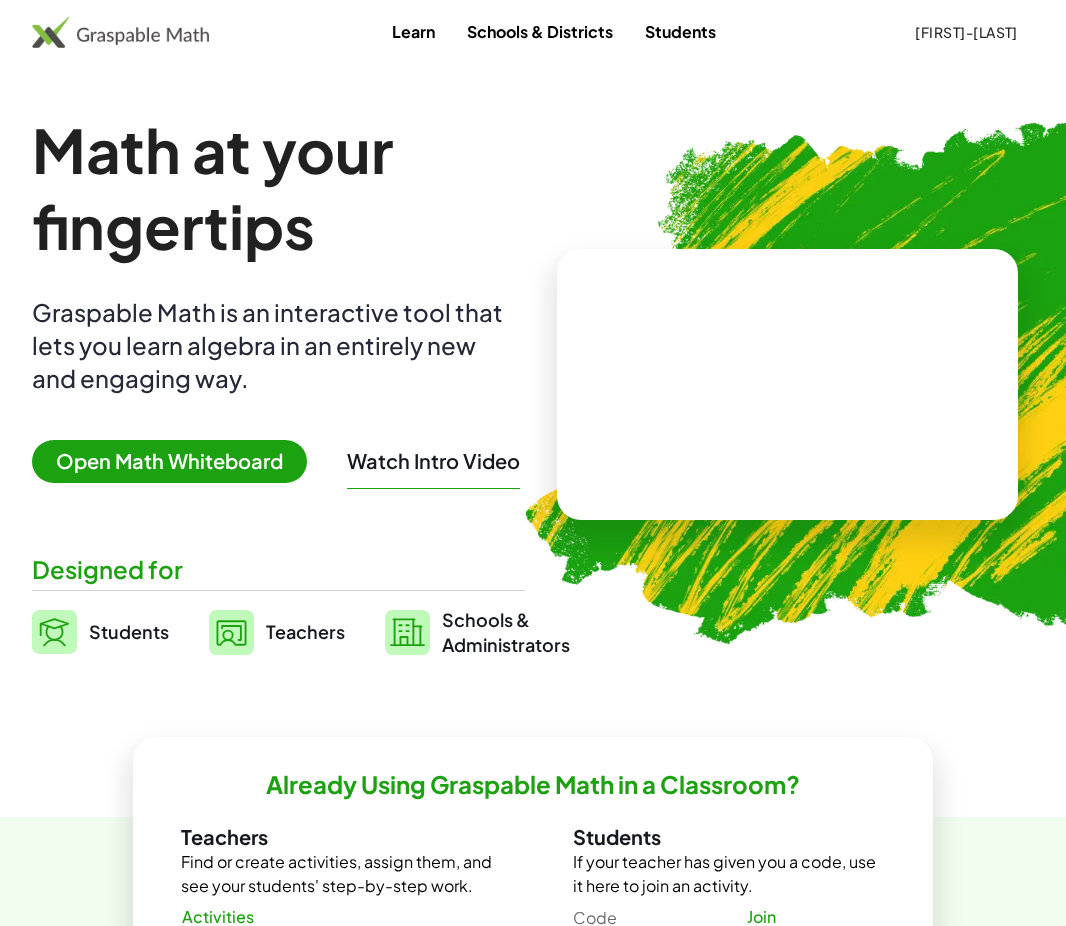 scroll, scrollTop: 0, scrollLeft: 0, axis: both 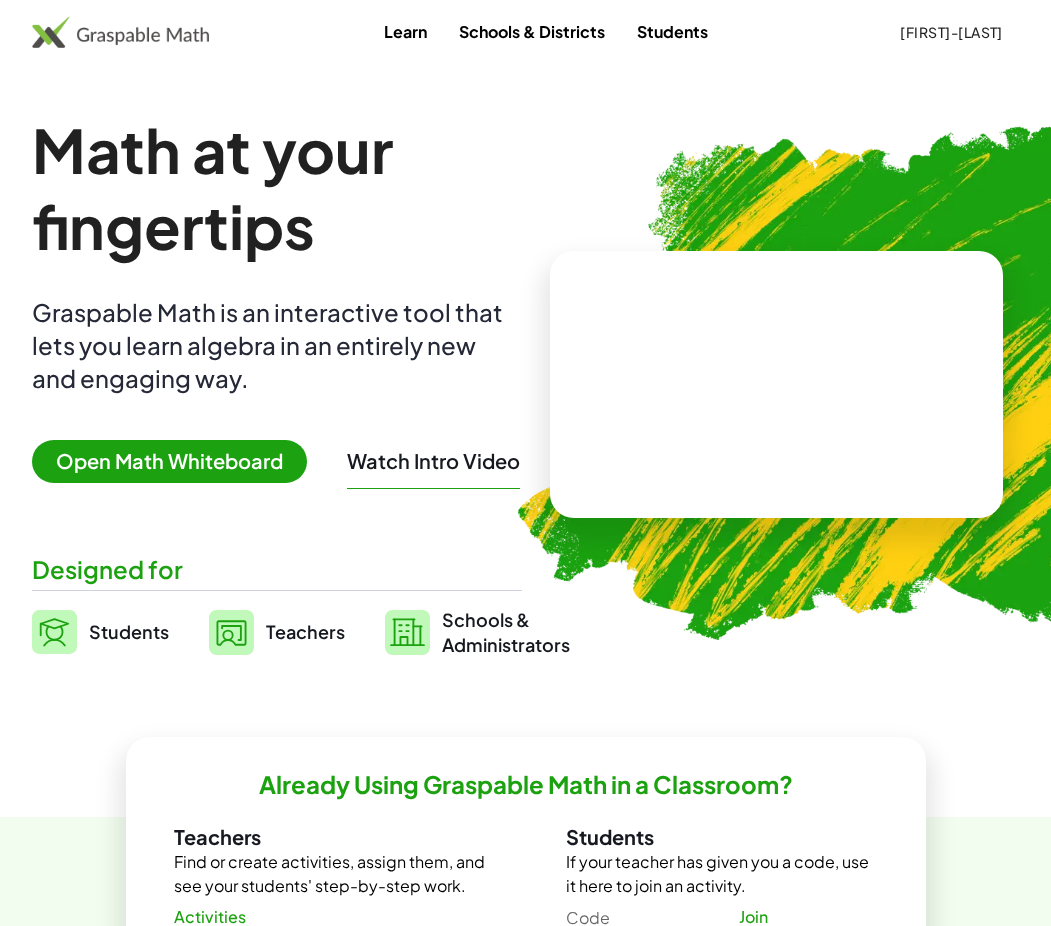 click on "Students" at bounding box center [129, 631] 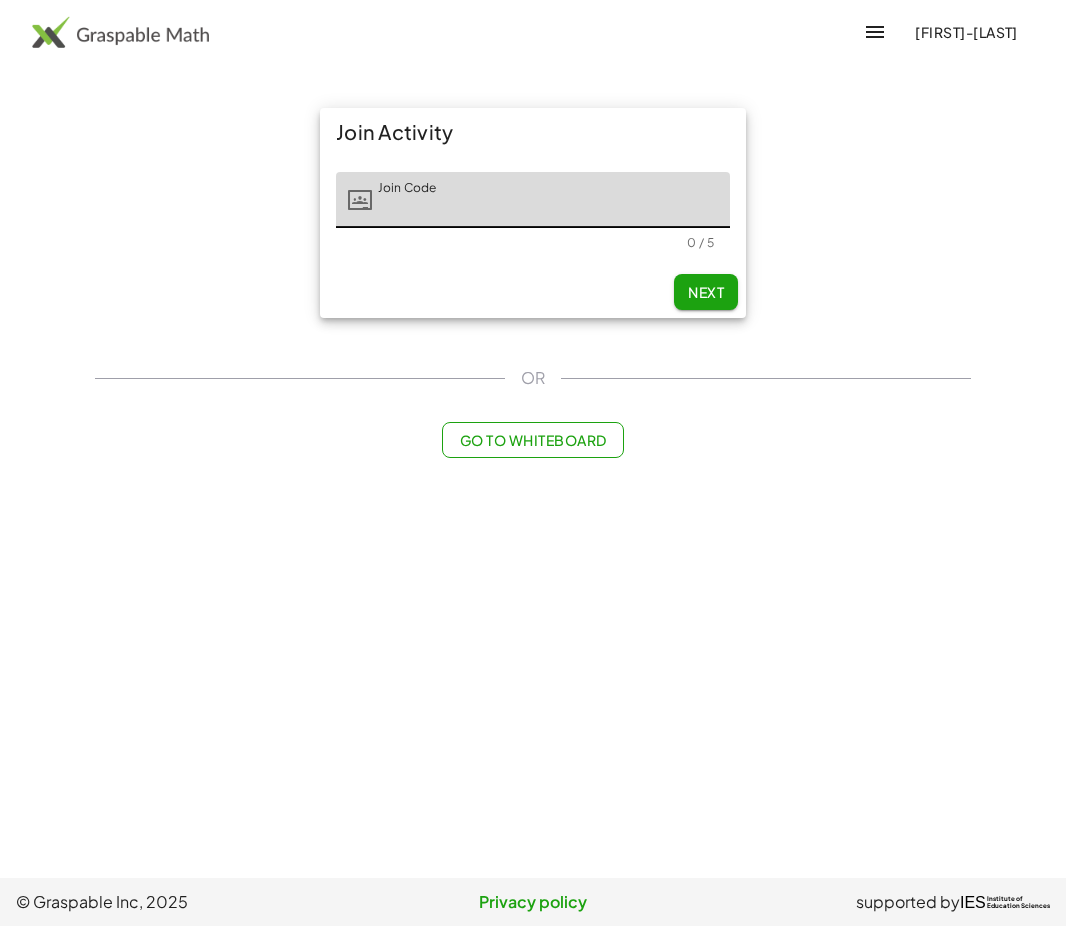 click on "[FIRST]-[LAST]" 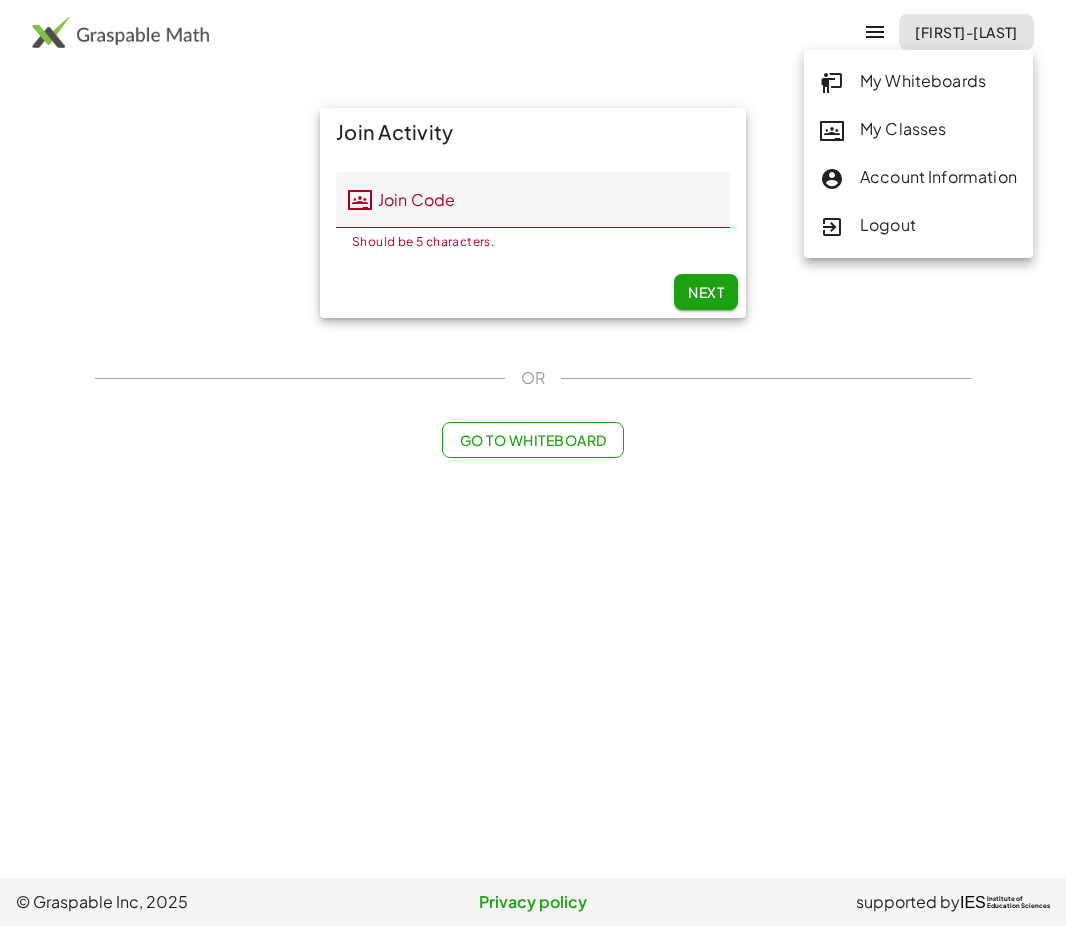 click on "My Classes" 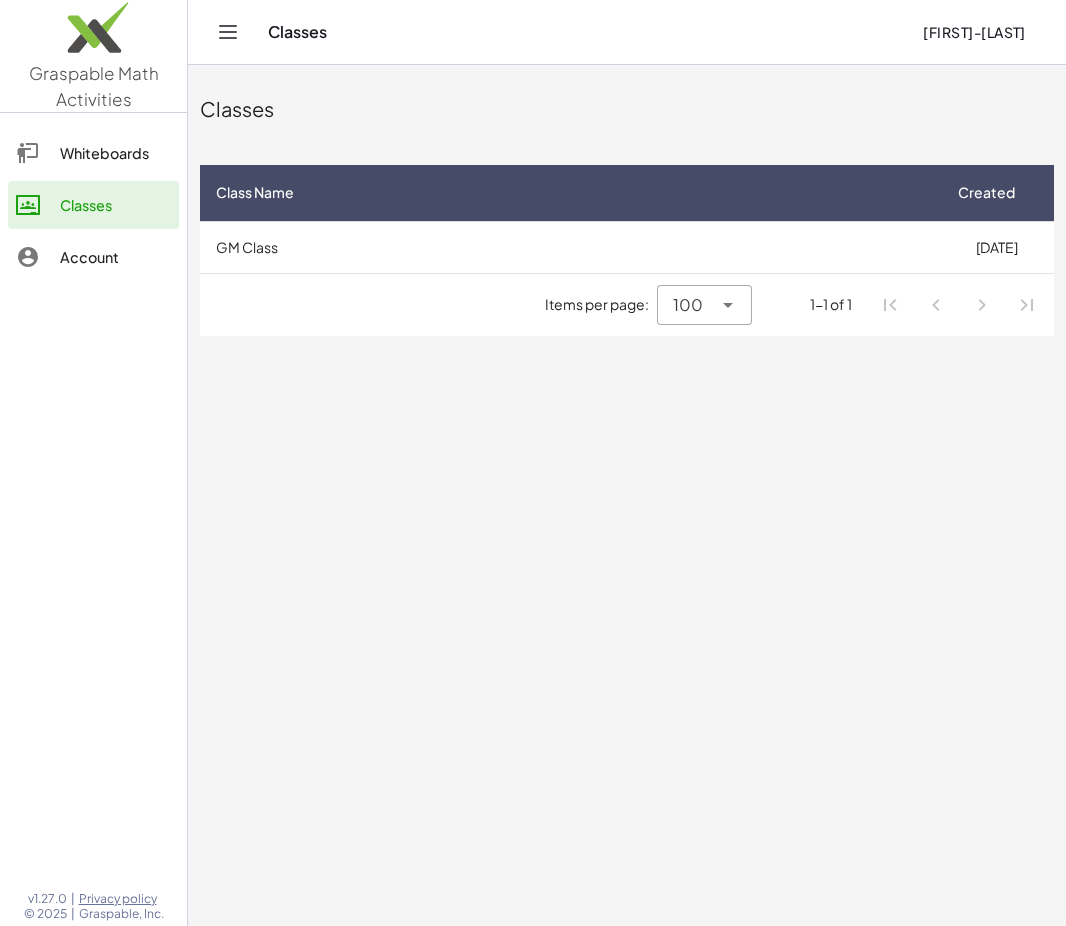 click on "GM Class" at bounding box center (569, 247) 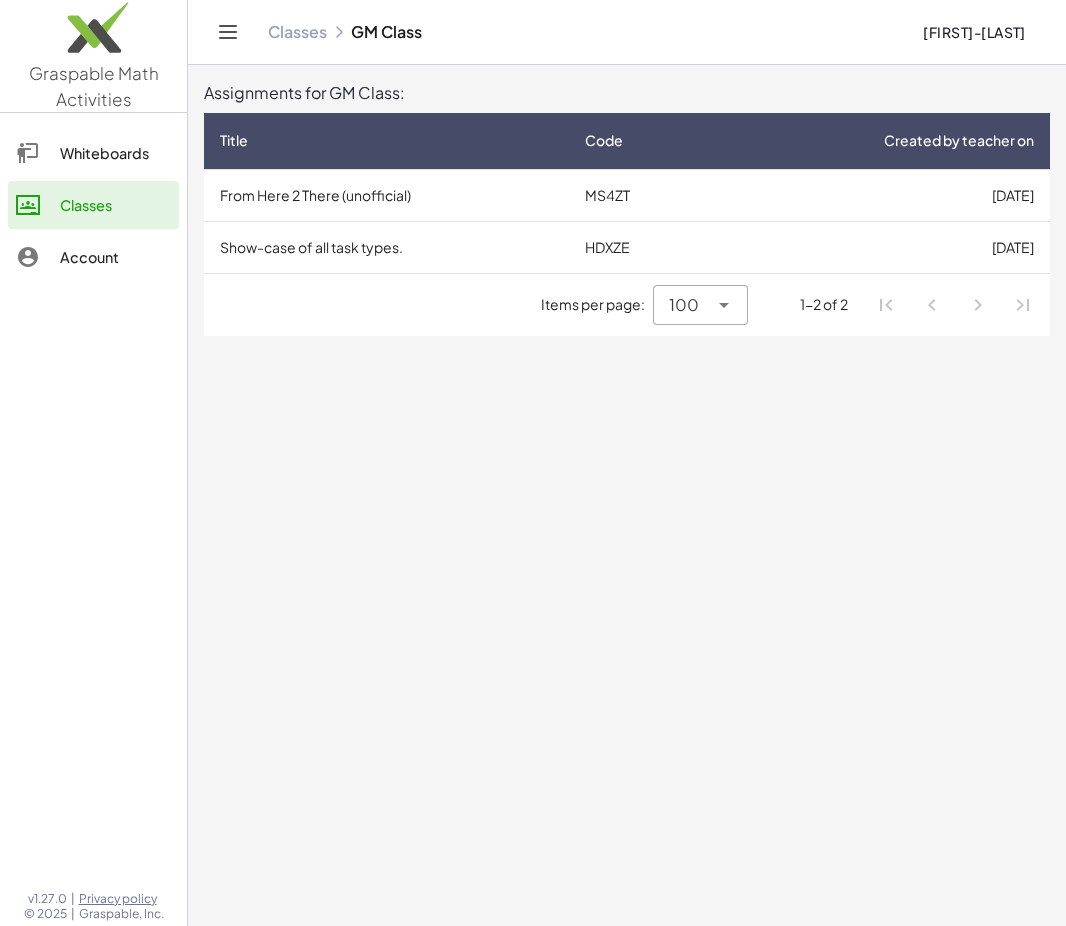click on "From Here 2 There (unofficial)" at bounding box center (386, 195) 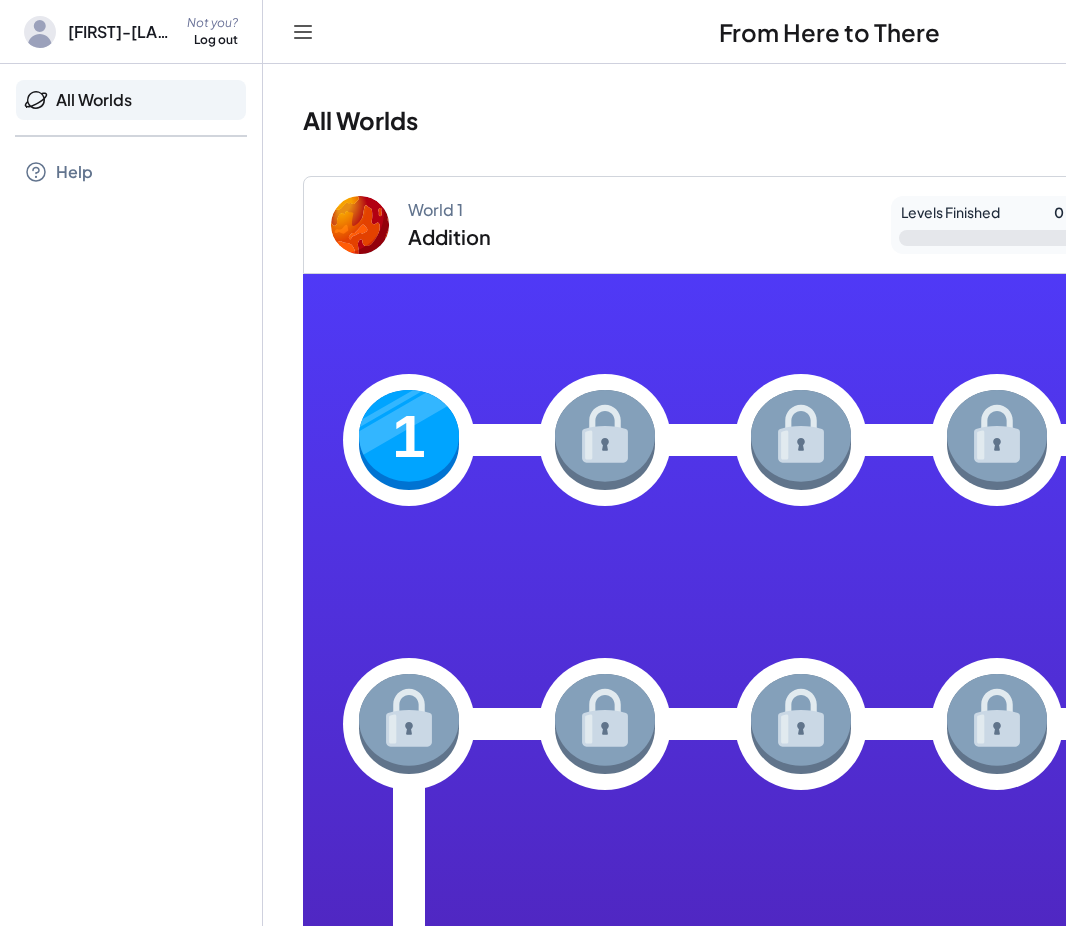 click at bounding box center (409, 440) 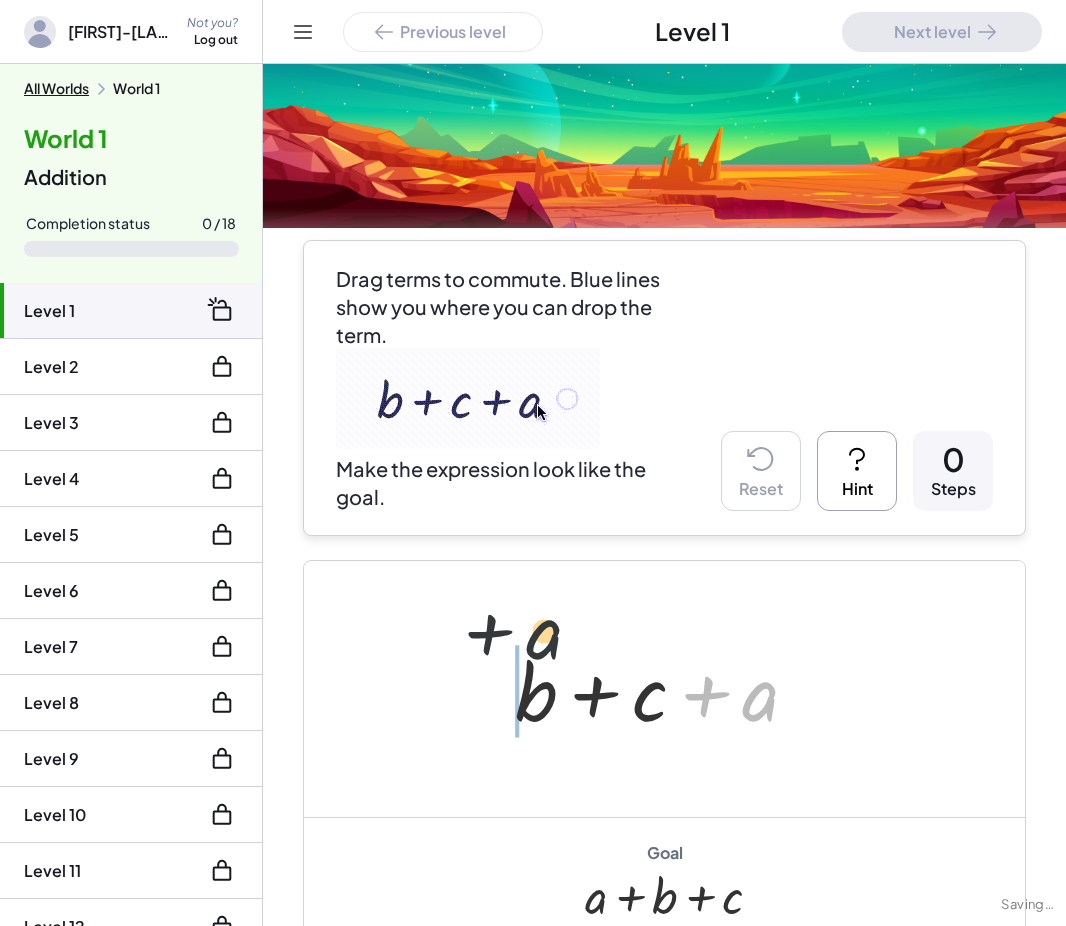 drag, startPoint x: 748, startPoint y: 708, endPoint x: 504, endPoint y: 664, distance: 247.93547 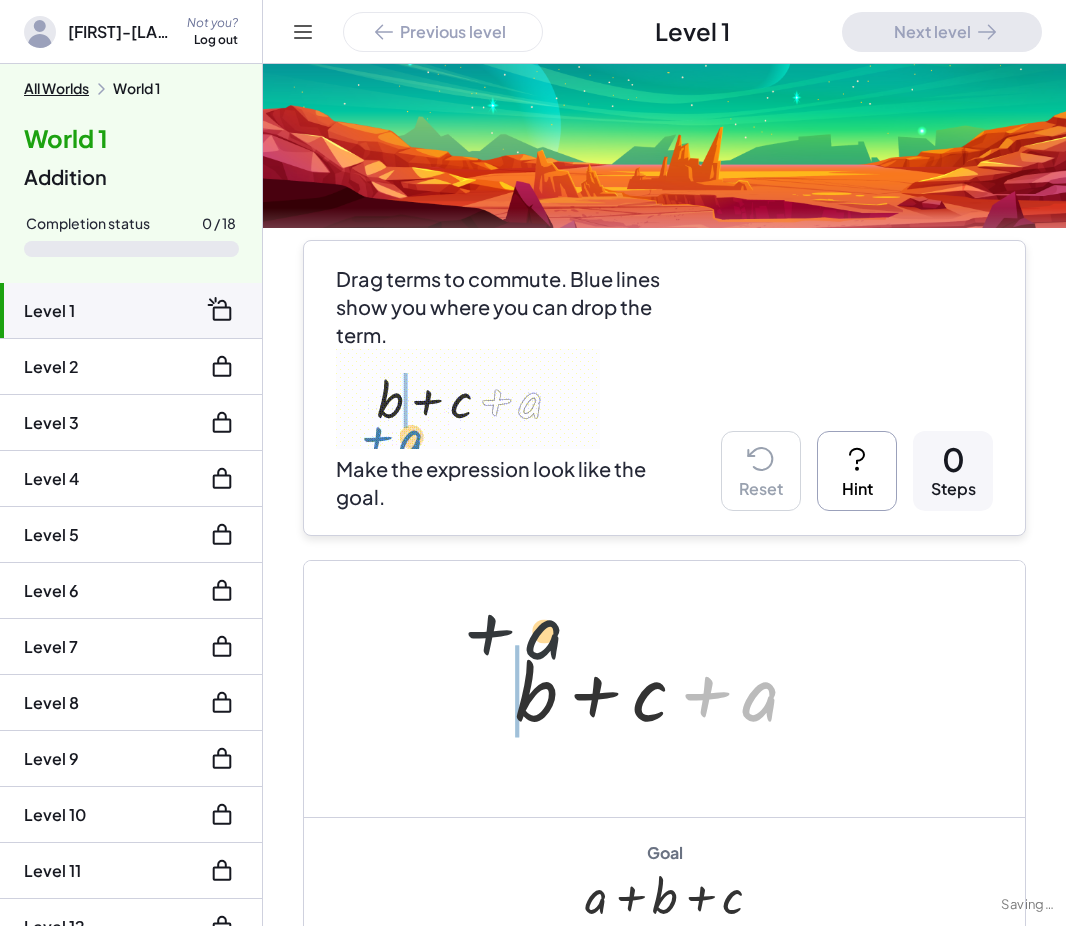 click on "+ a + b + c + a" at bounding box center (657, 689) 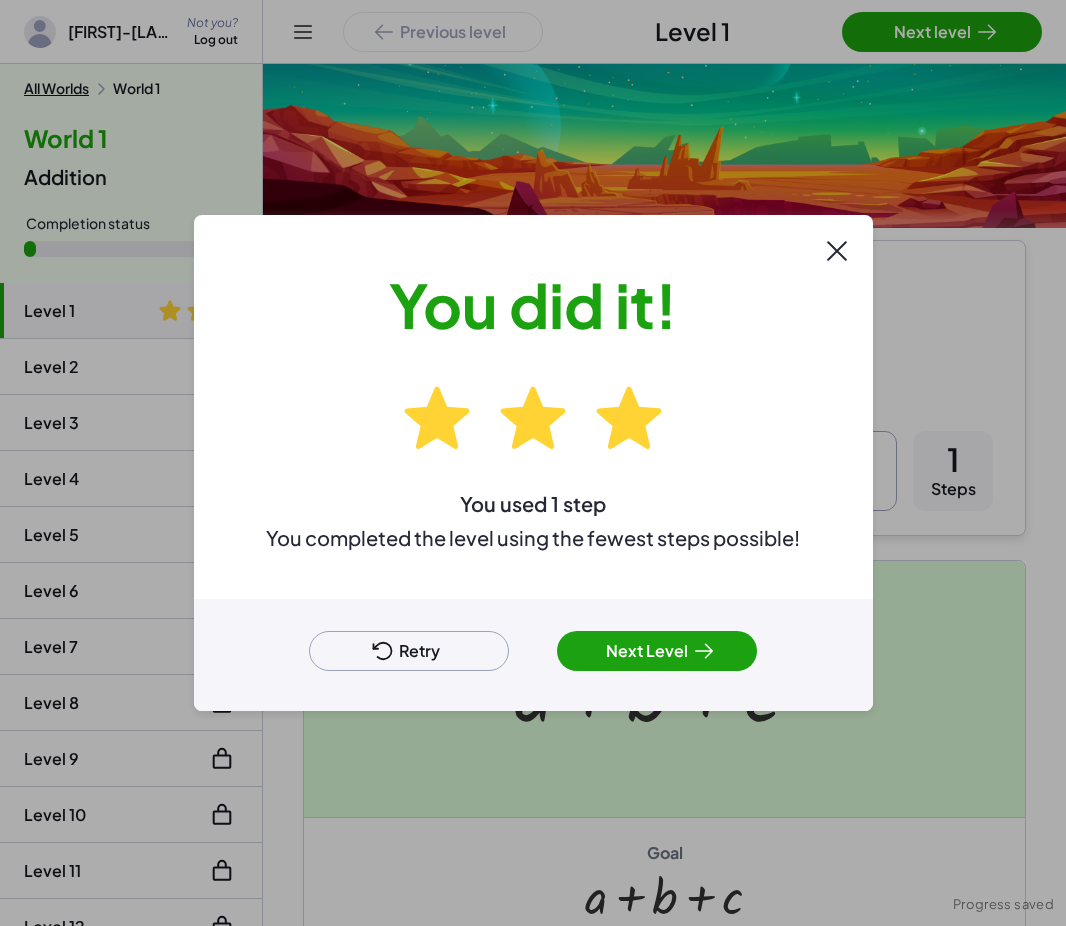 click on "Next Level" at bounding box center (657, 651) 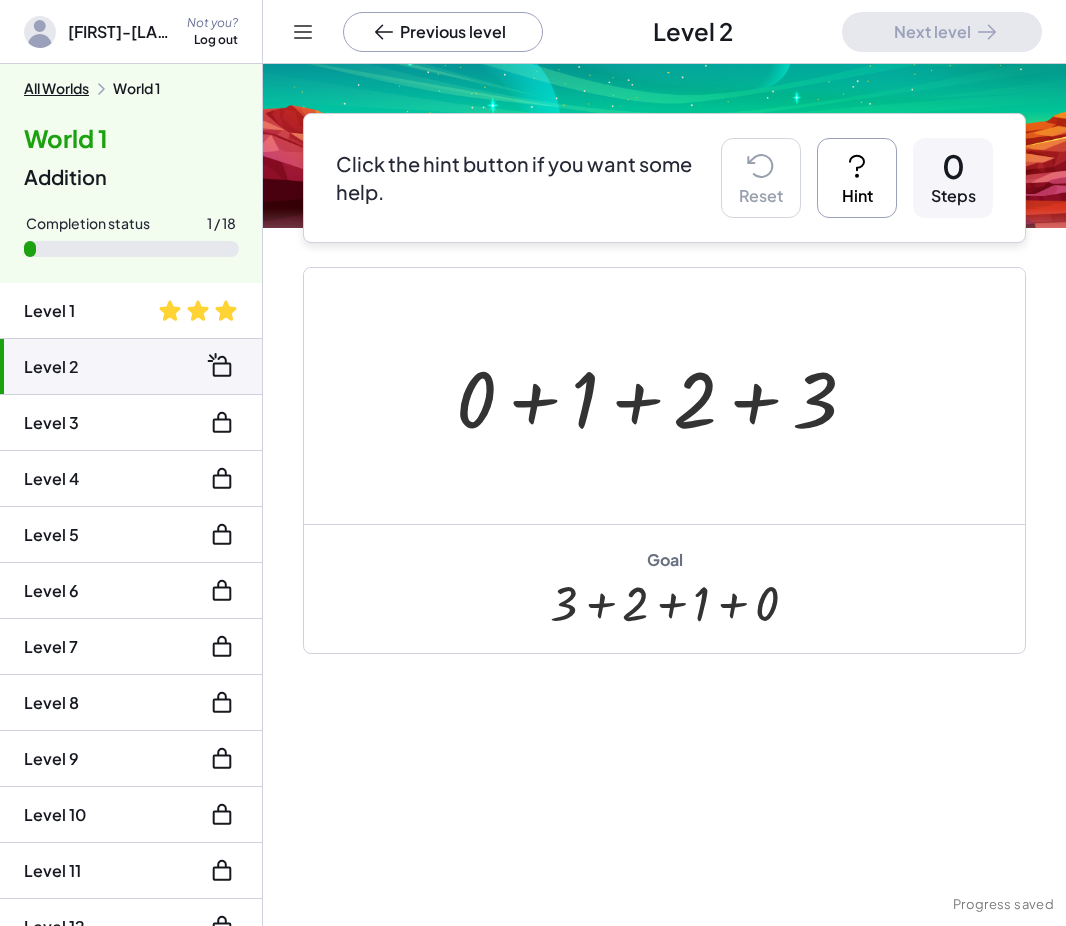 scroll, scrollTop: 128, scrollLeft: 0, axis: vertical 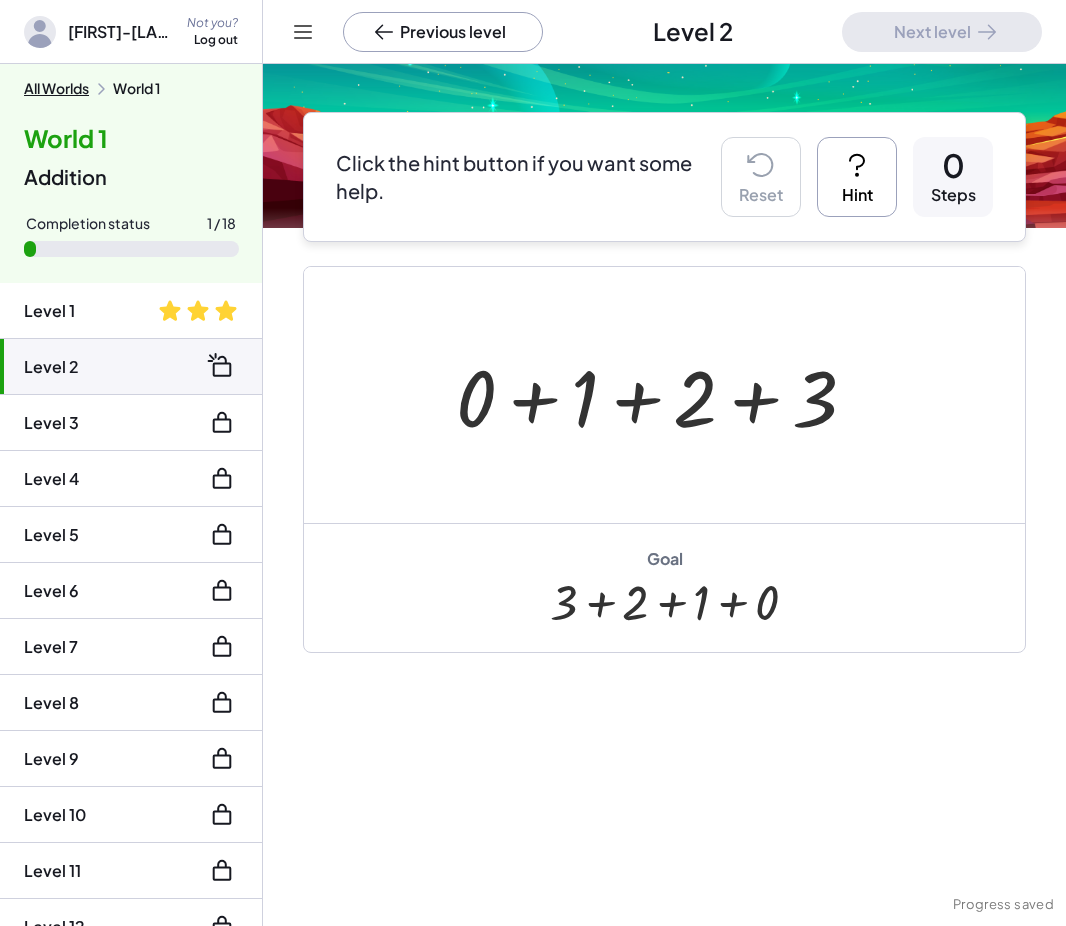 click at bounding box center (664, 395) 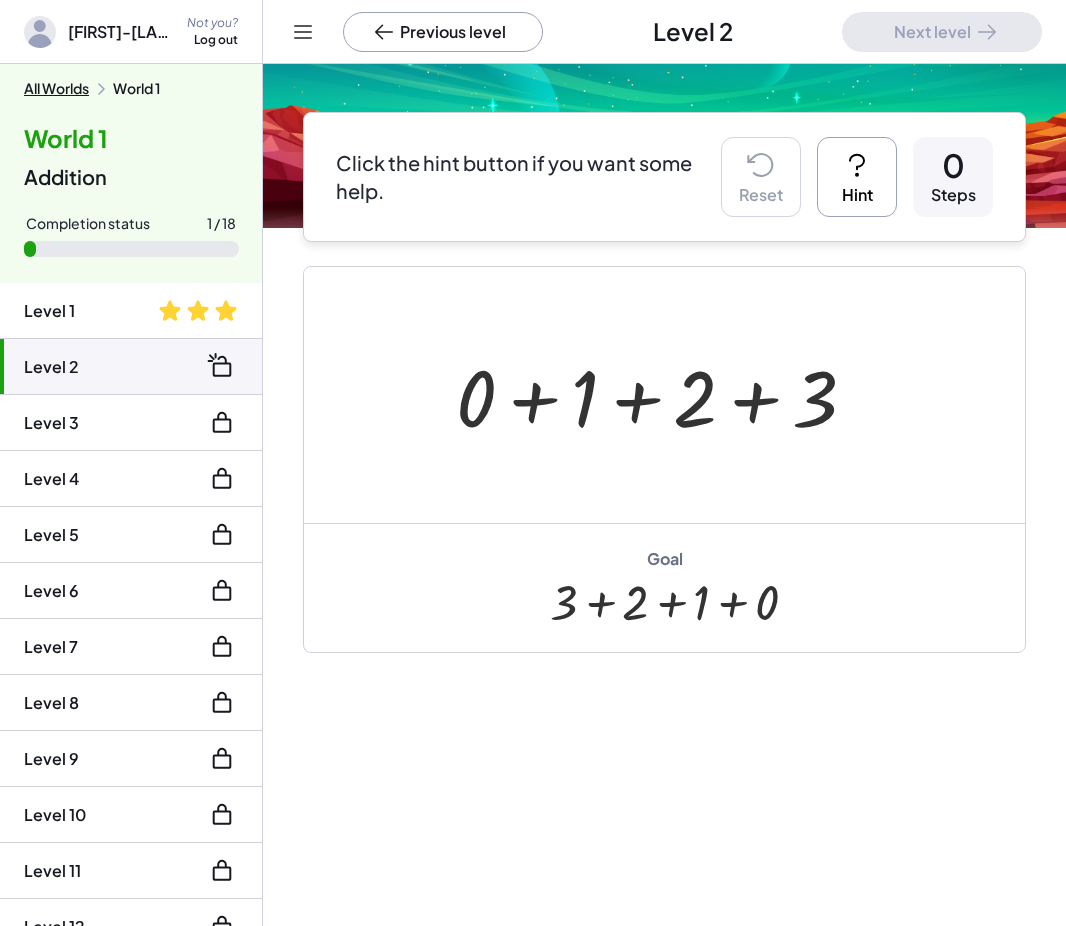 click at bounding box center [664, 395] 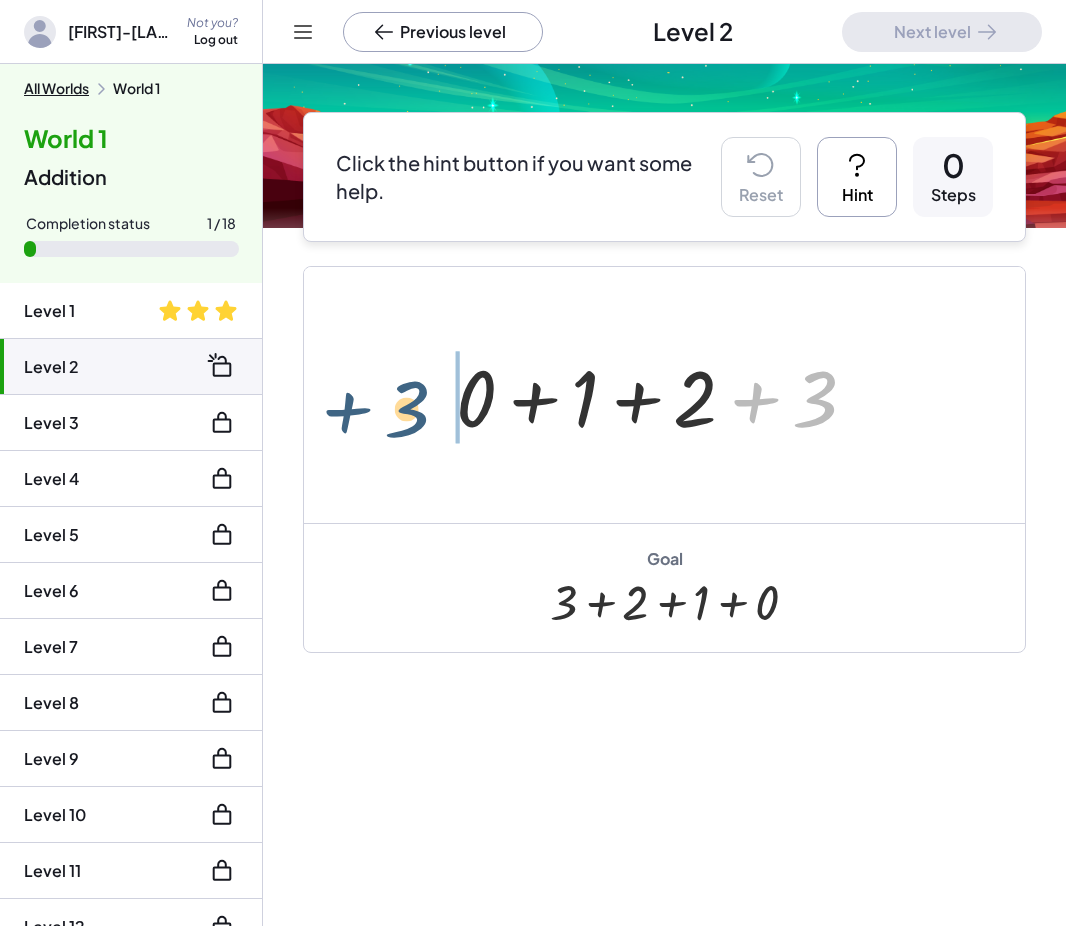 drag, startPoint x: 818, startPoint y: 394, endPoint x: 407, endPoint y: 408, distance: 411.23837 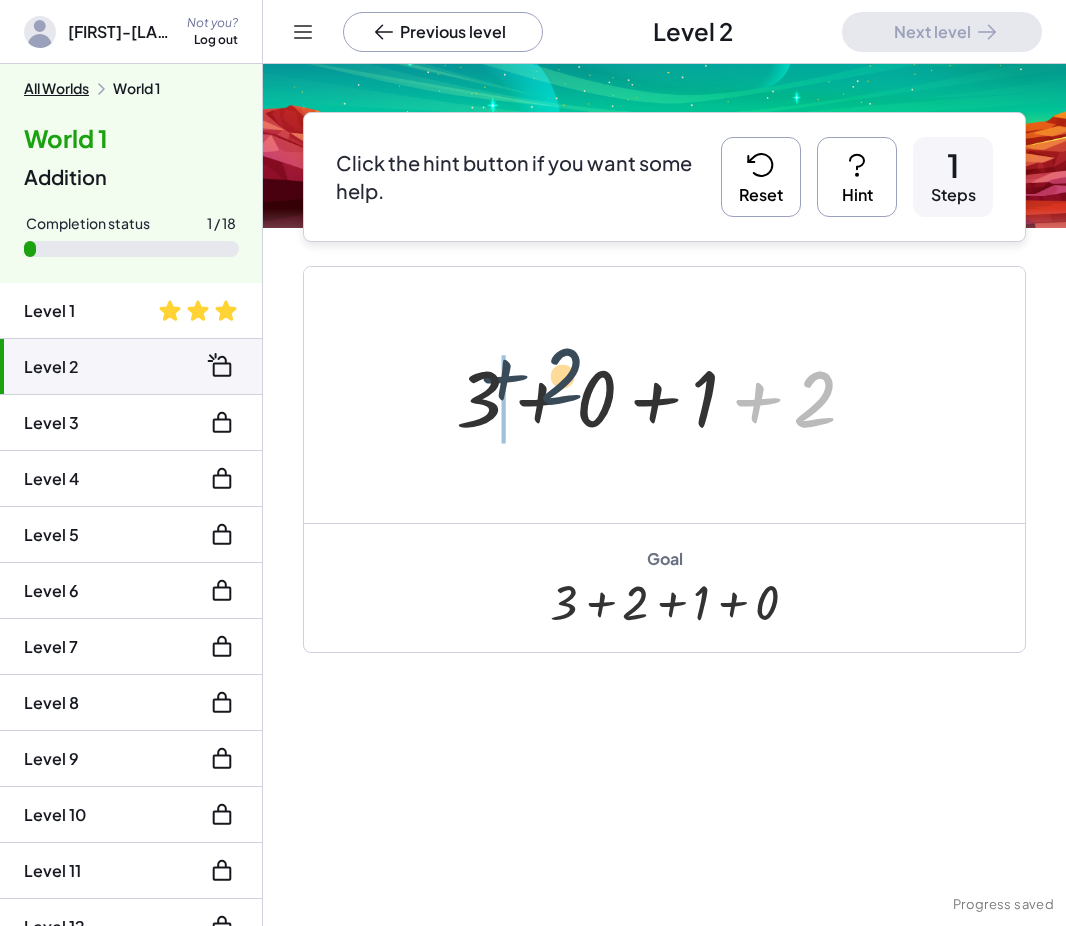 drag, startPoint x: 805, startPoint y: 412, endPoint x: 550, endPoint y: 391, distance: 255.86325 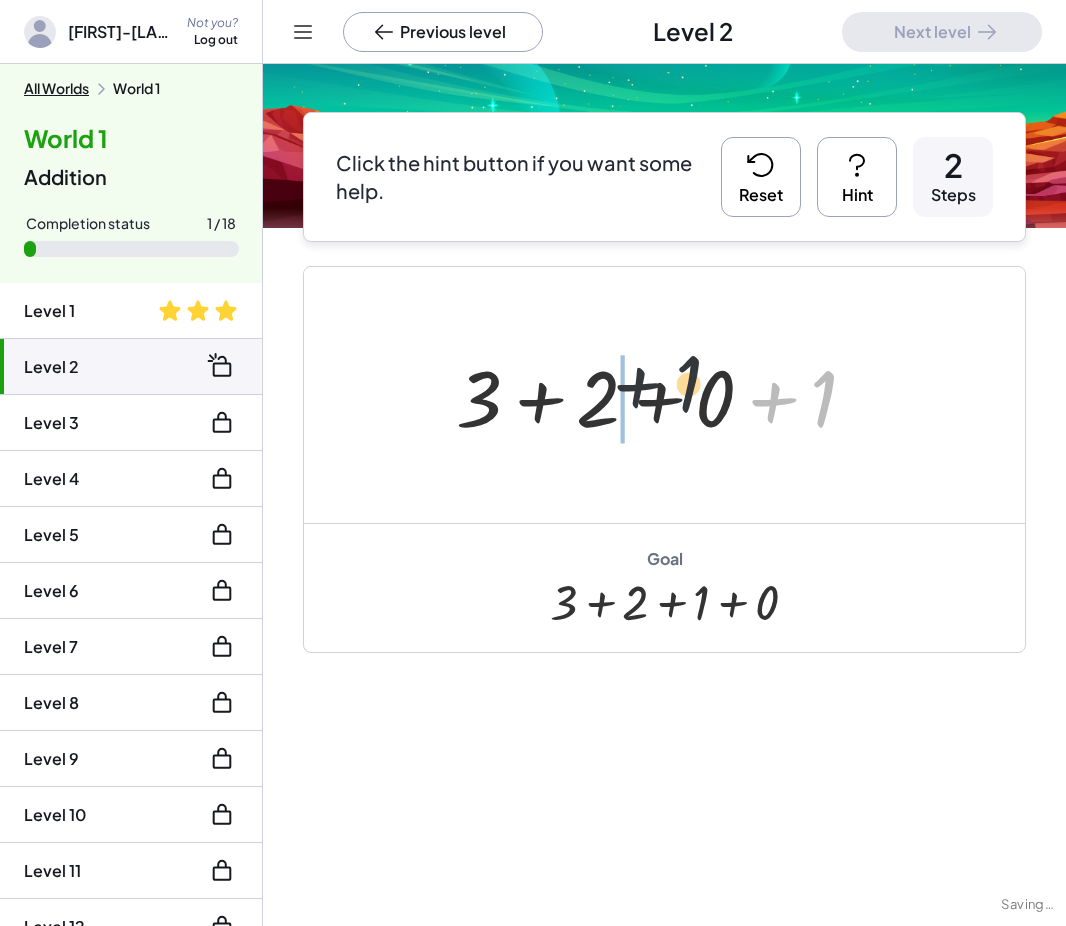 drag, startPoint x: 830, startPoint y: 392, endPoint x: 670, endPoint y: 380, distance: 160.44937 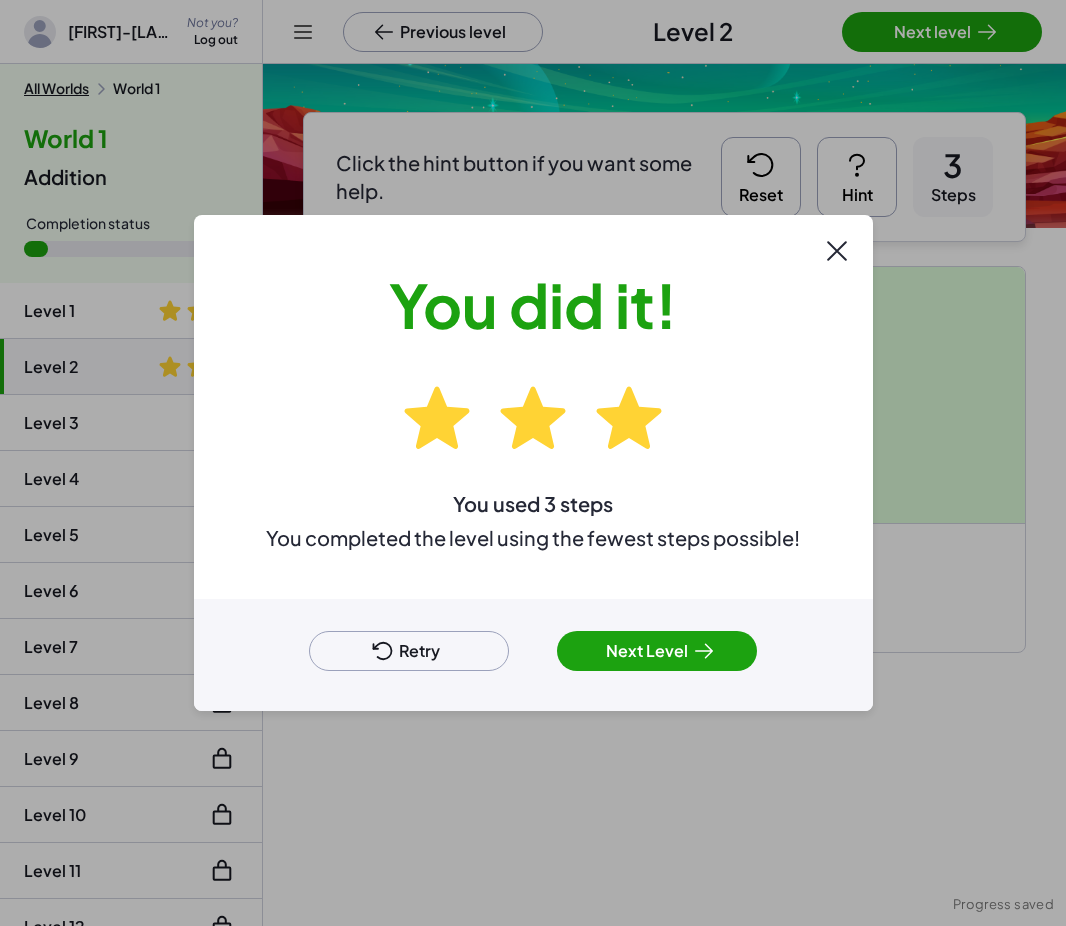 click on "Next Level" at bounding box center [657, 651] 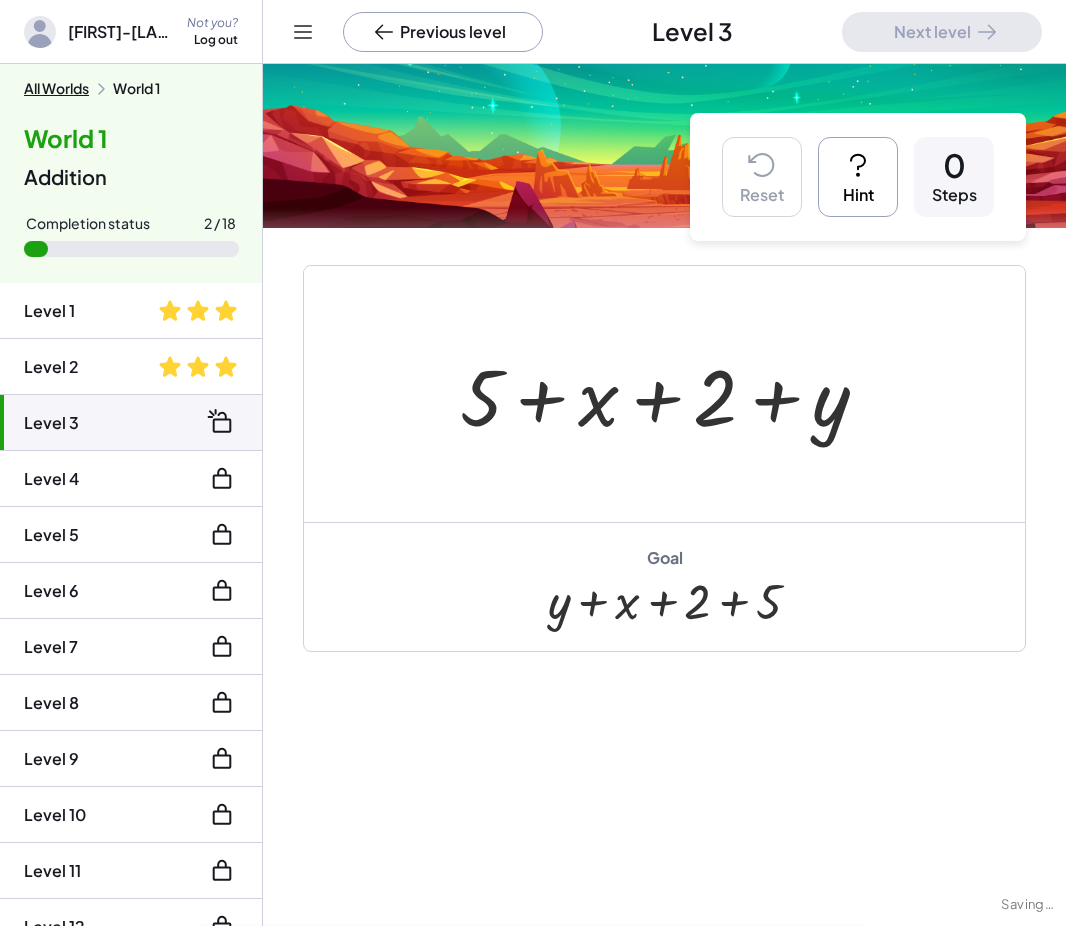 scroll, scrollTop: 0, scrollLeft: 0, axis: both 